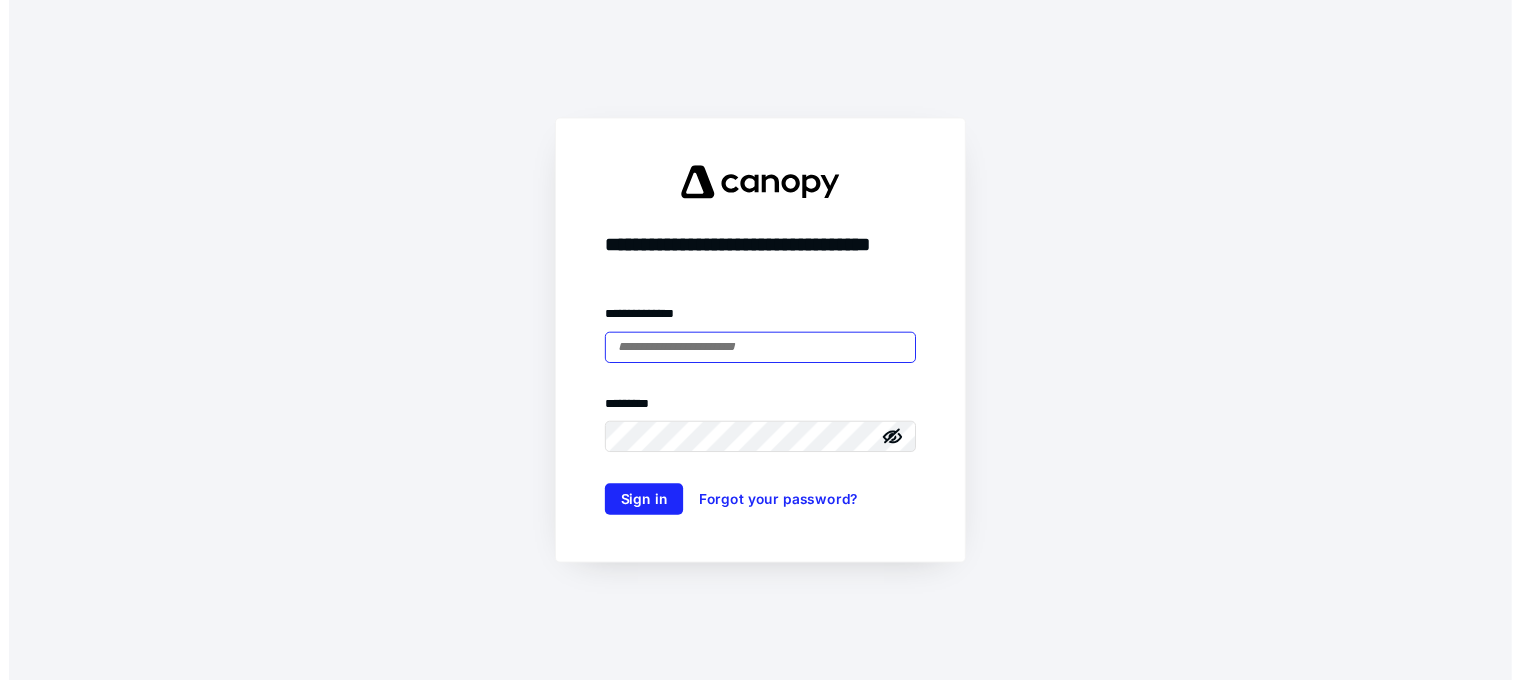 scroll, scrollTop: 0, scrollLeft: 0, axis: both 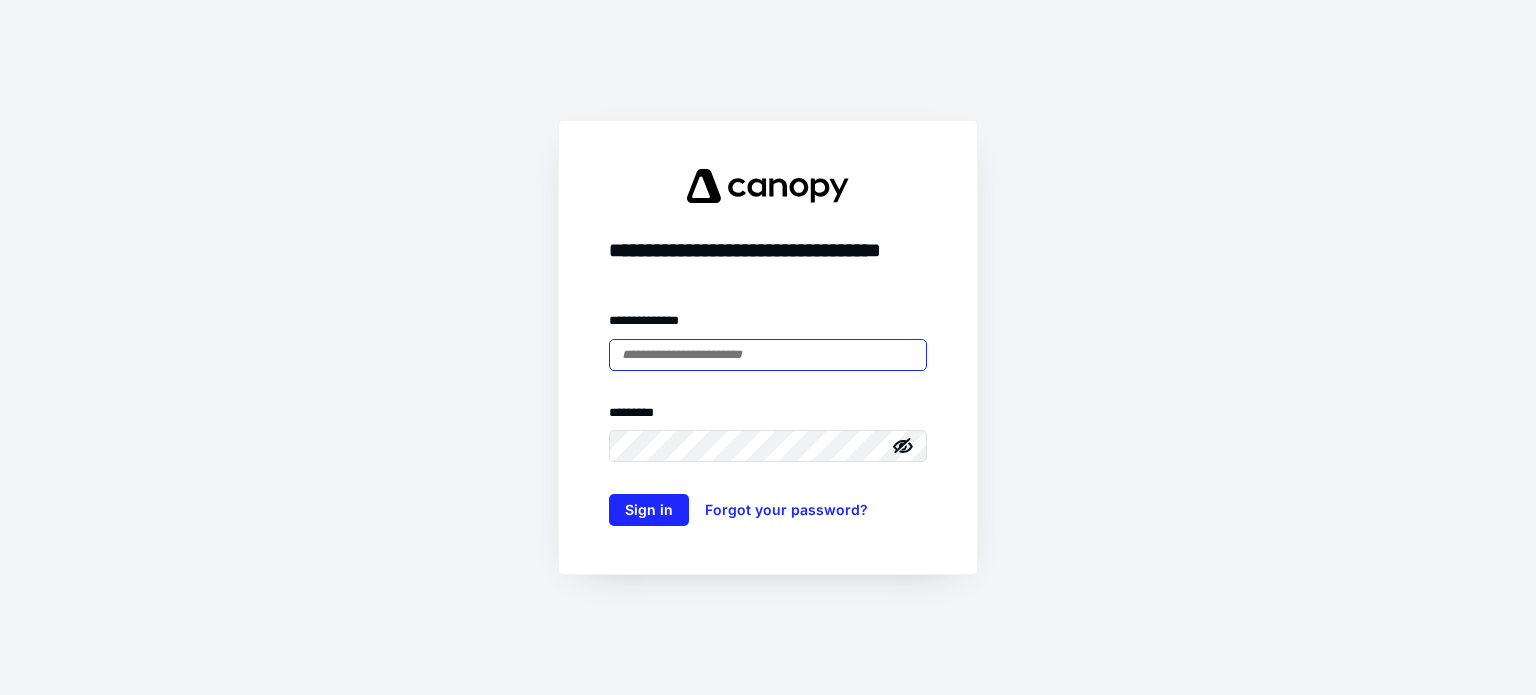 click at bounding box center (768, 355) 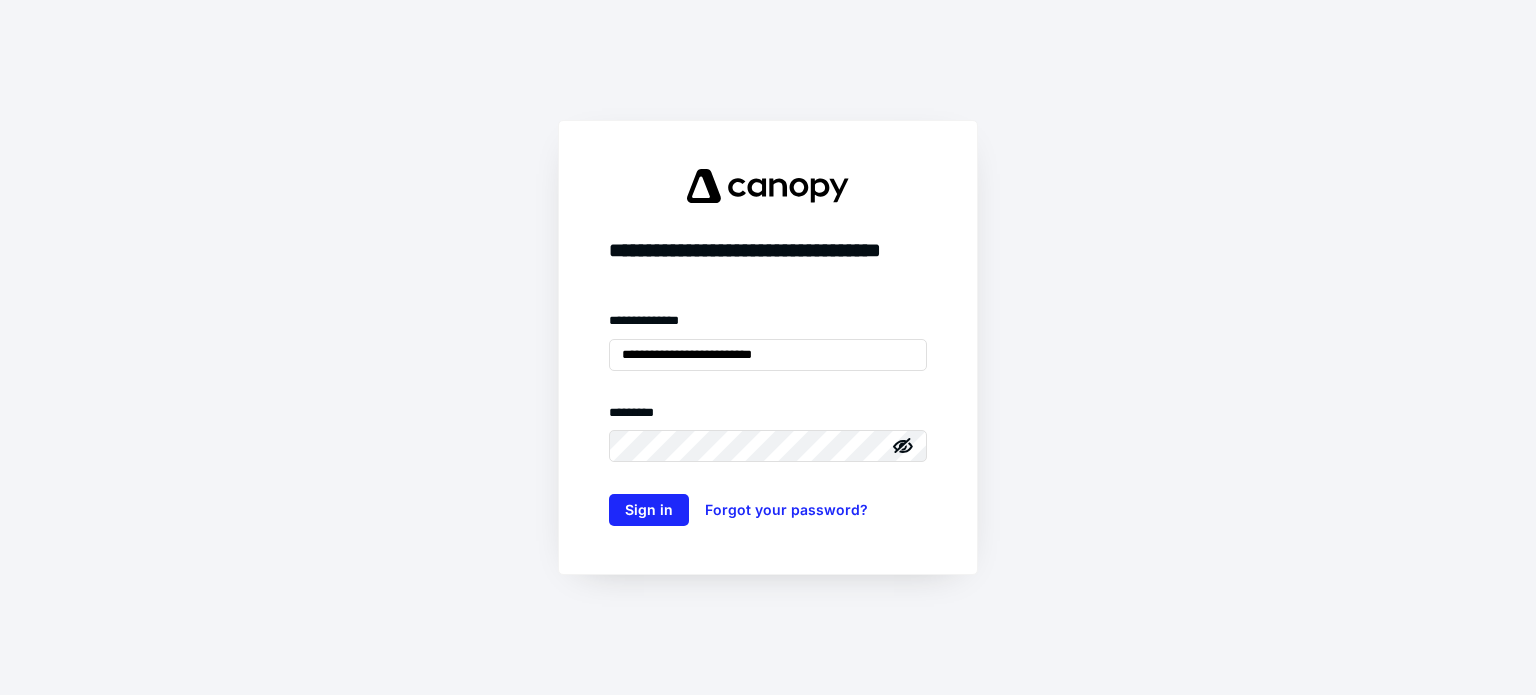 click on "**********" at bounding box center [768, 418] 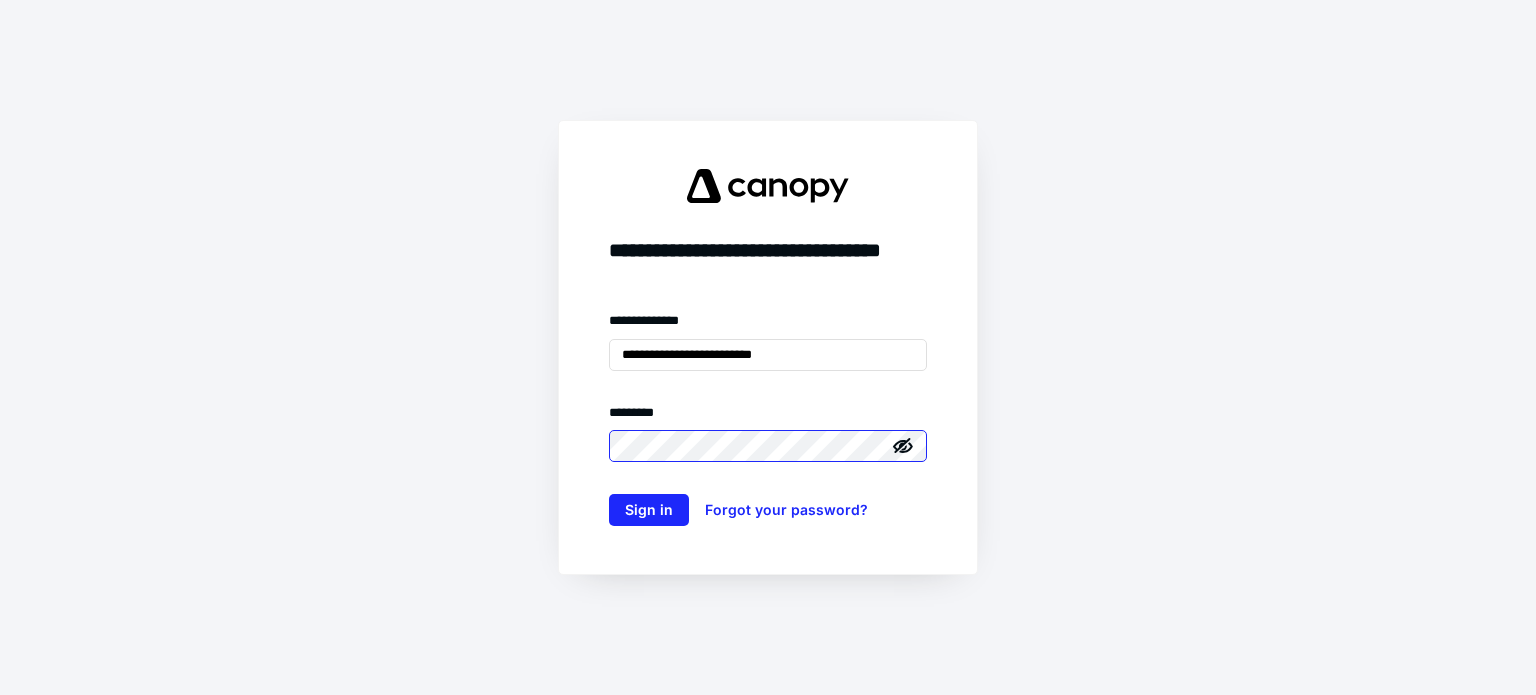 click on "Sign in" at bounding box center (649, 510) 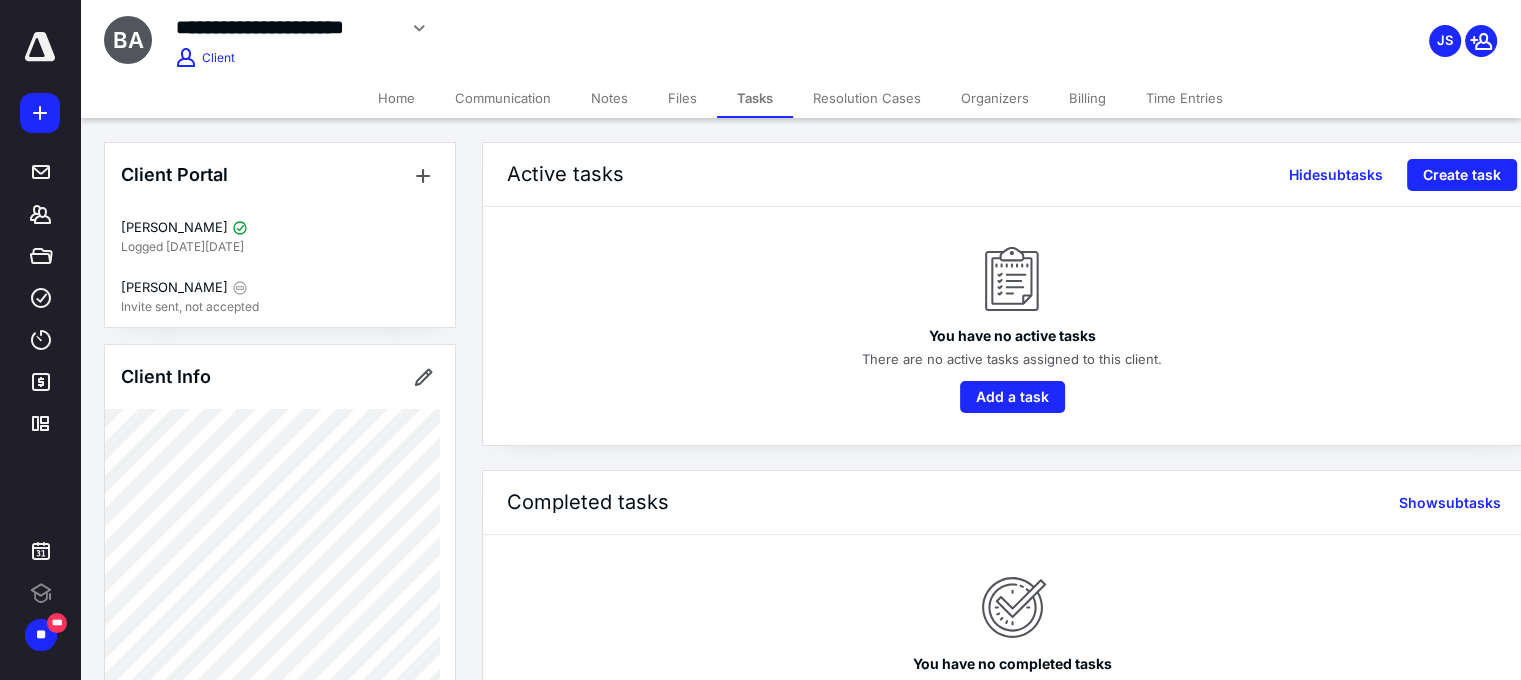 scroll, scrollTop: 0, scrollLeft: 0, axis: both 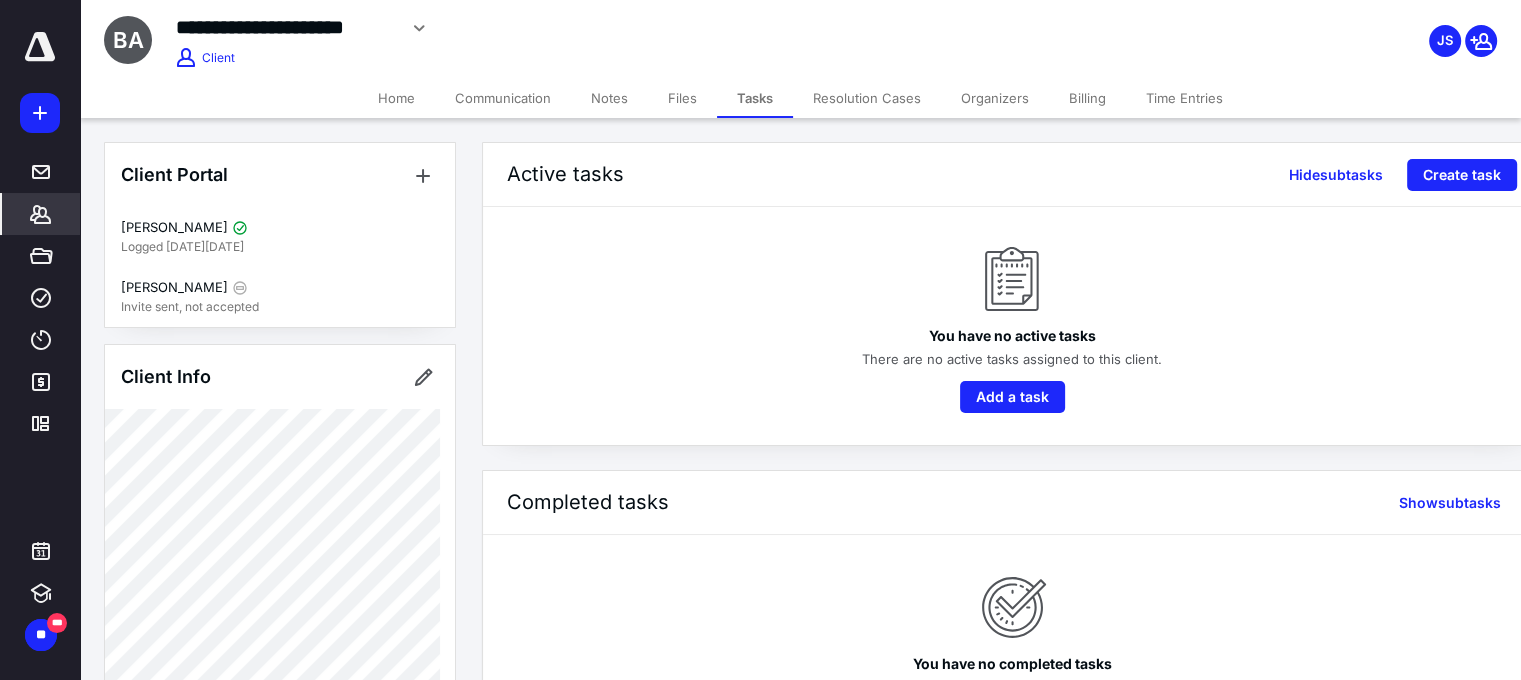 click 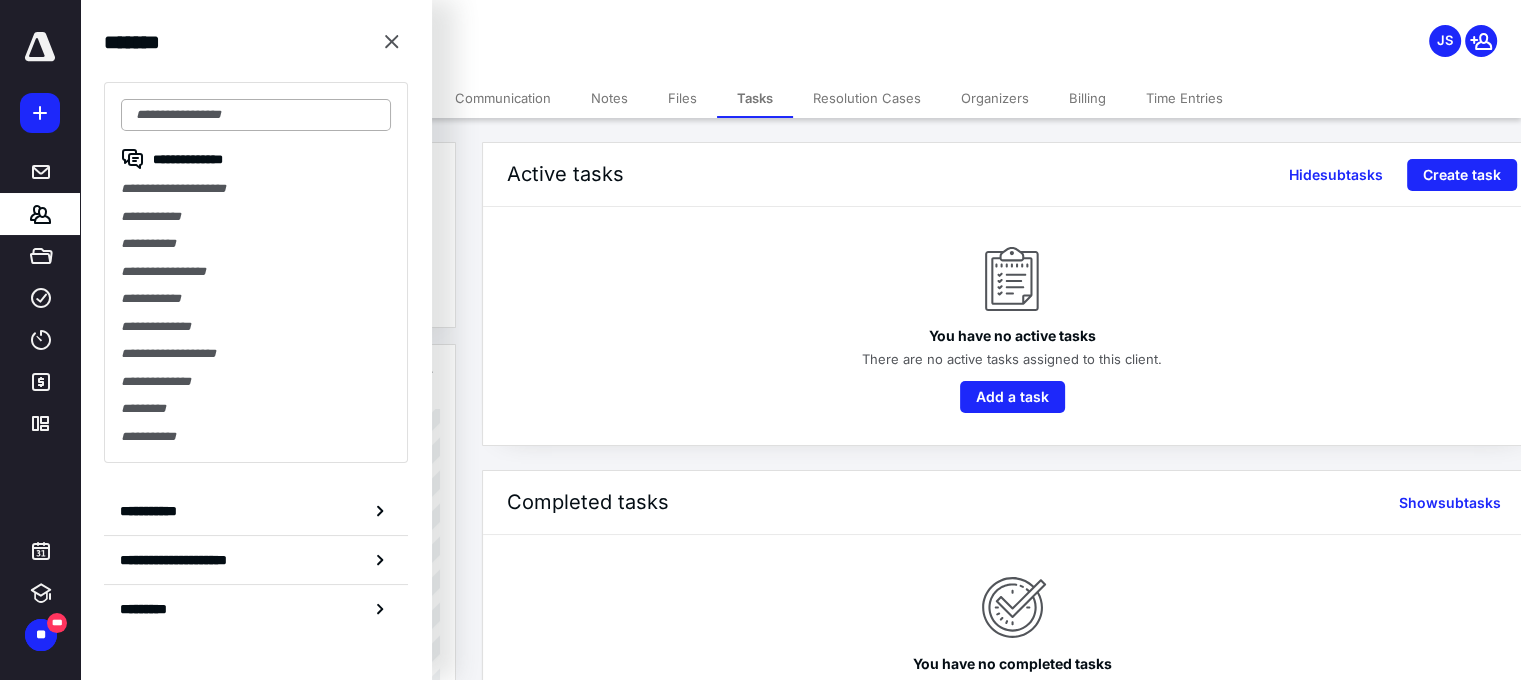 click at bounding box center (256, 115) 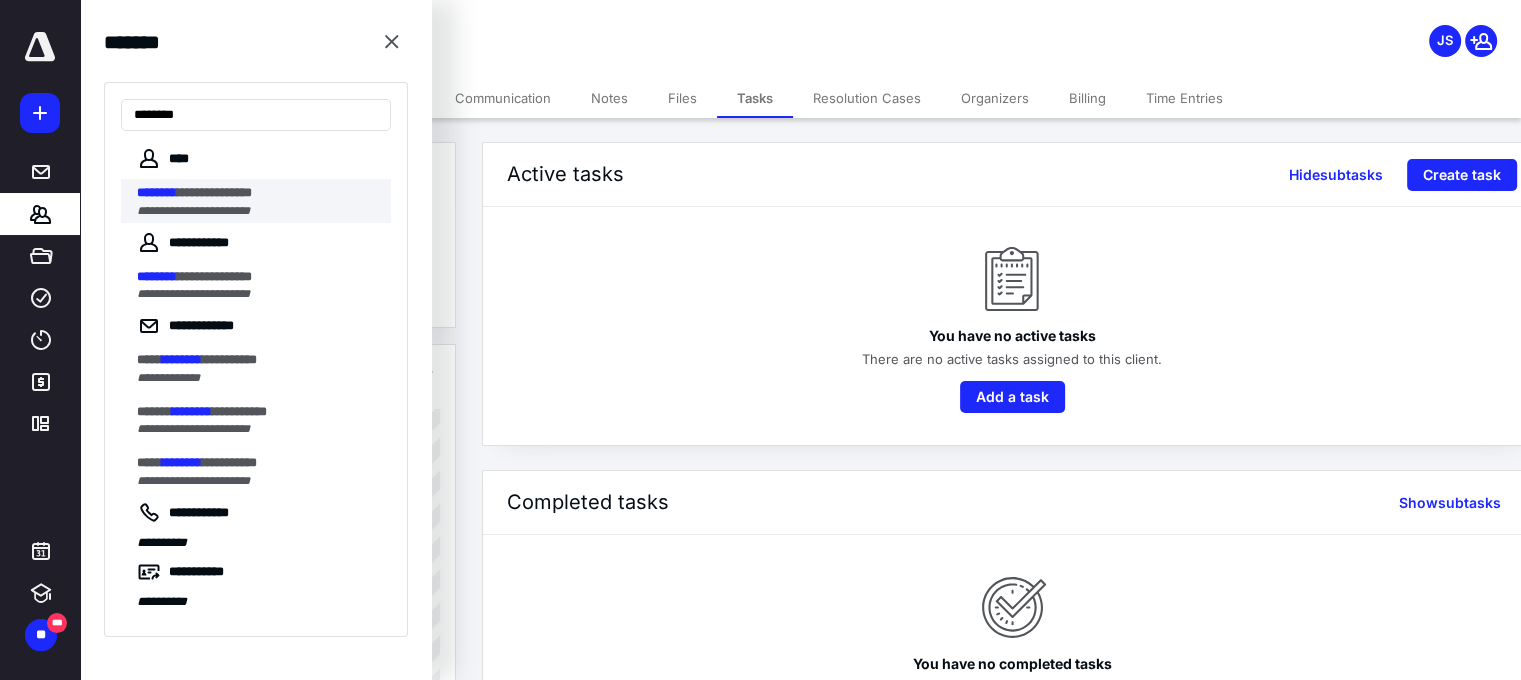type on "********" 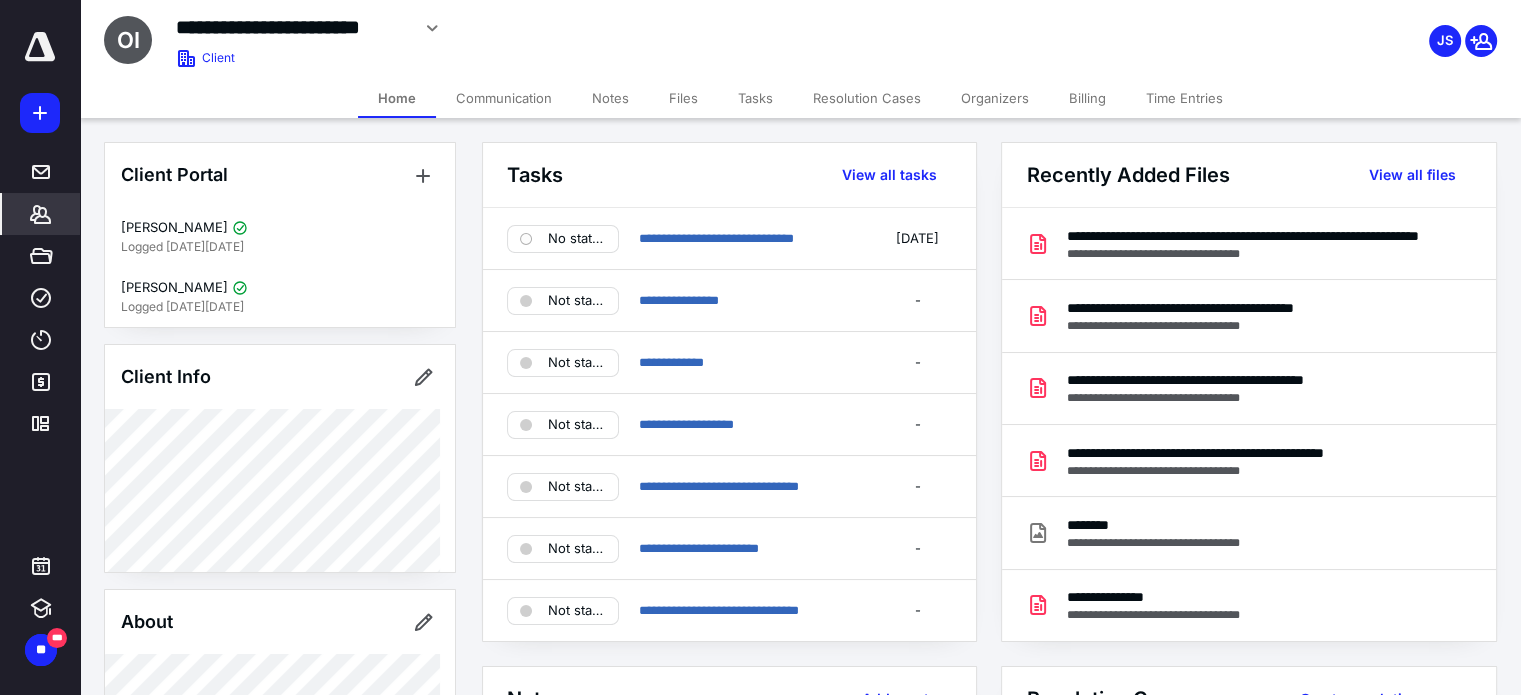 click on "Files" at bounding box center (683, 98) 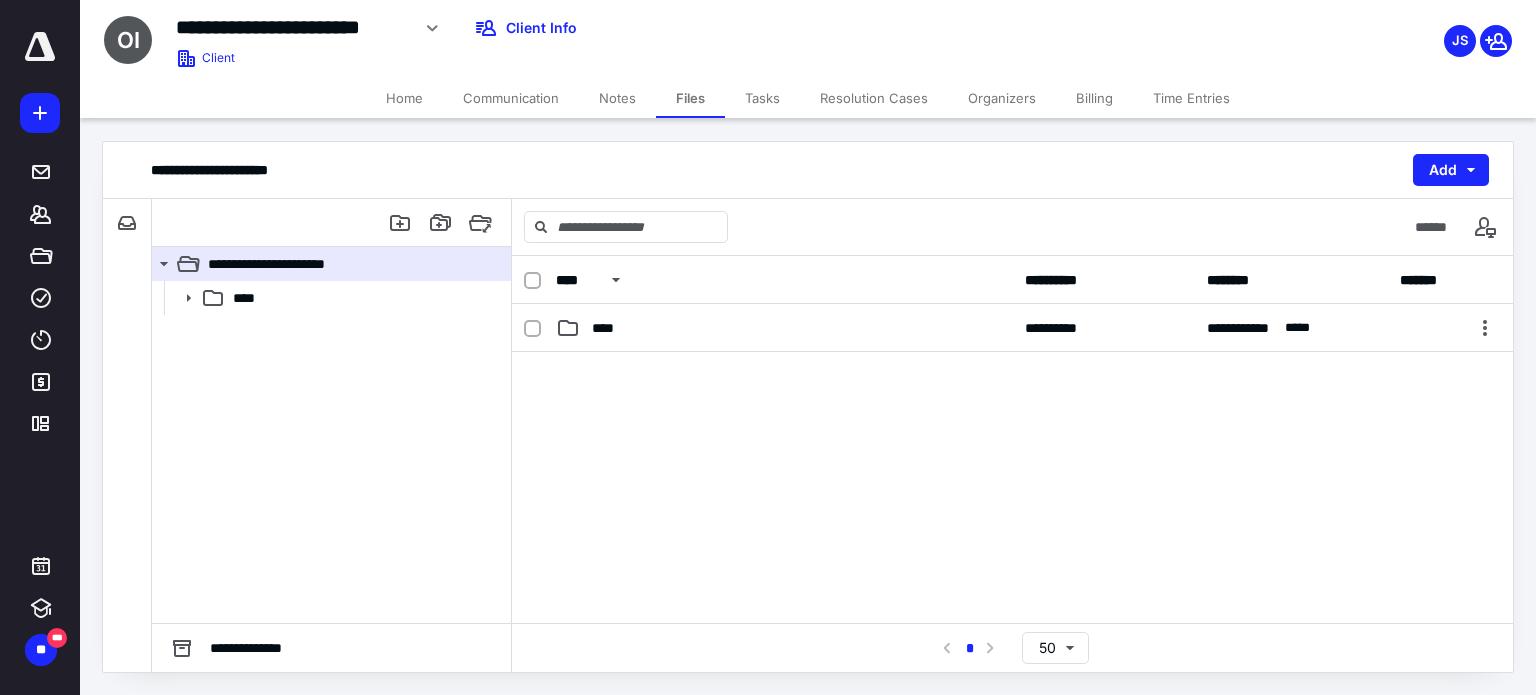 click on "Notes" at bounding box center [617, 98] 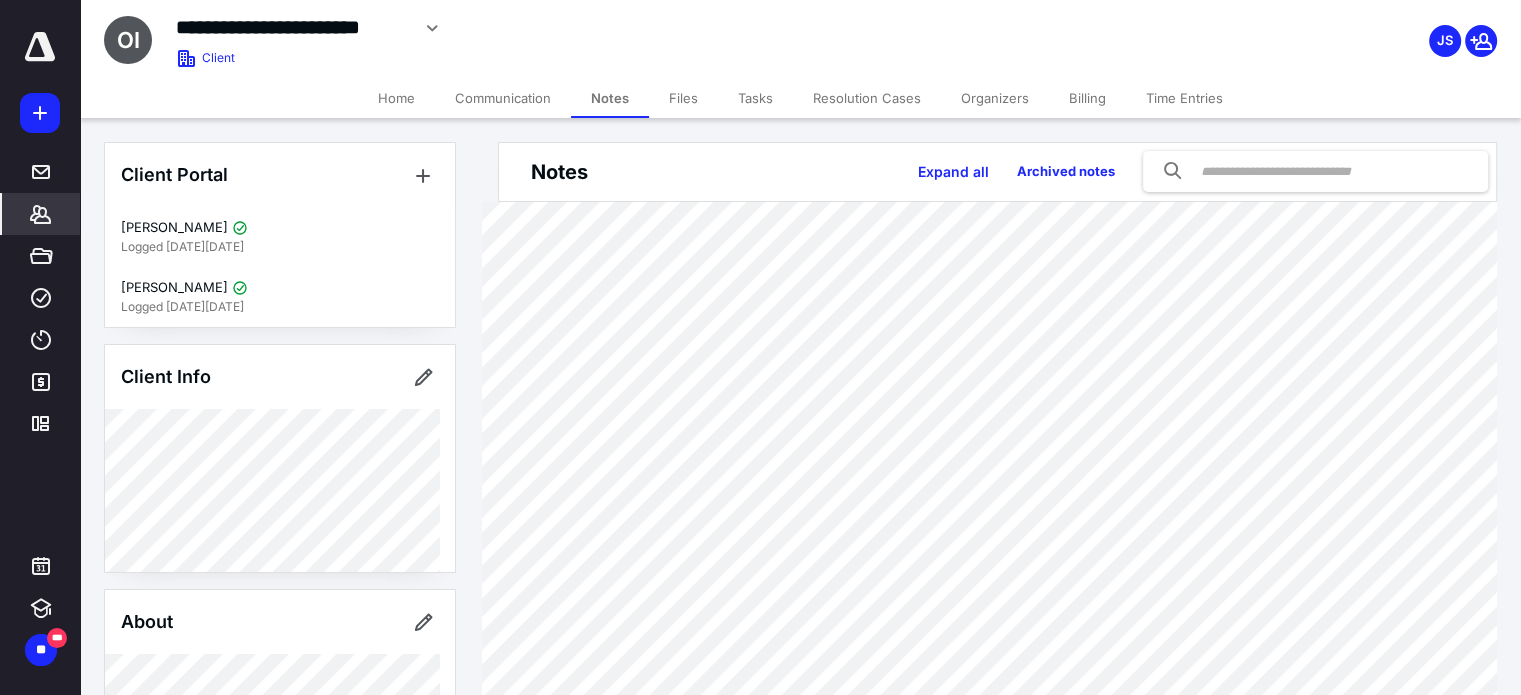 click on "Tasks" at bounding box center [755, 98] 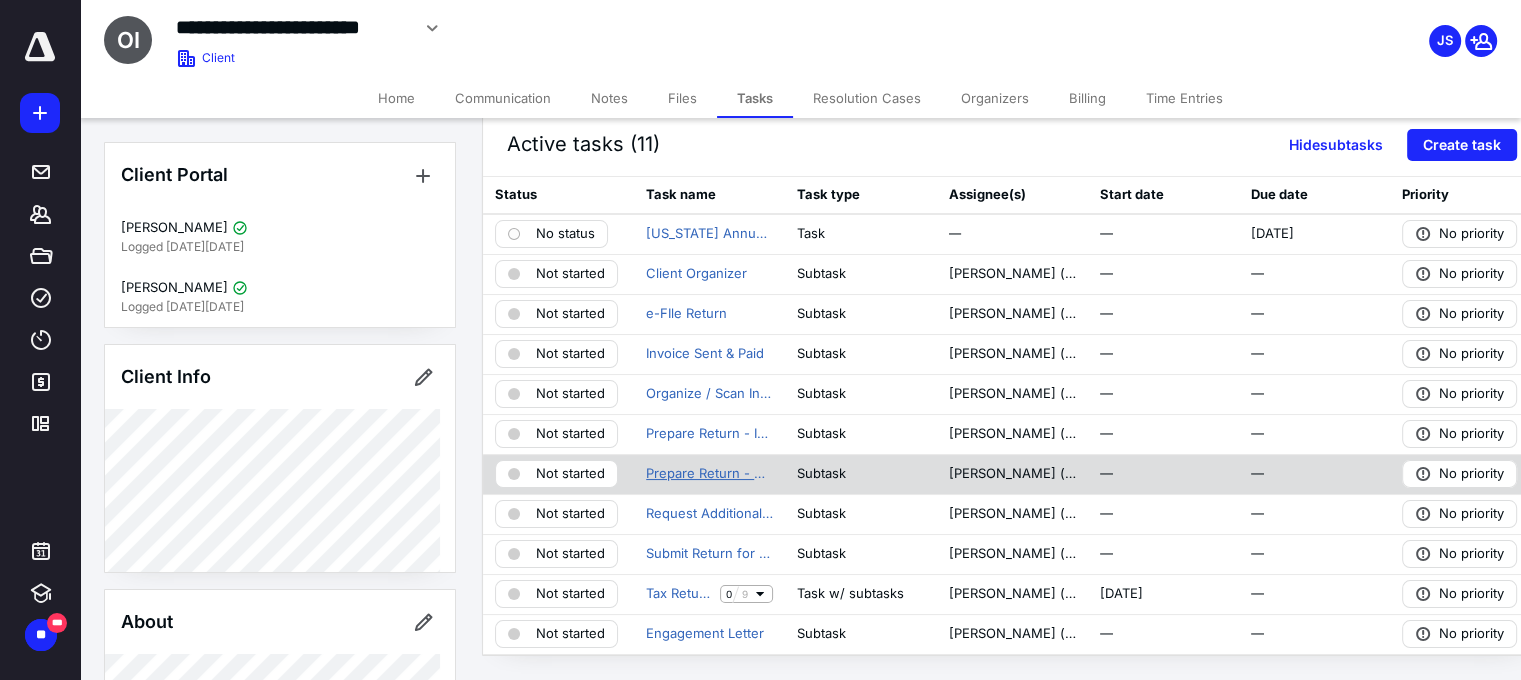scroll, scrollTop: 0, scrollLeft: 0, axis: both 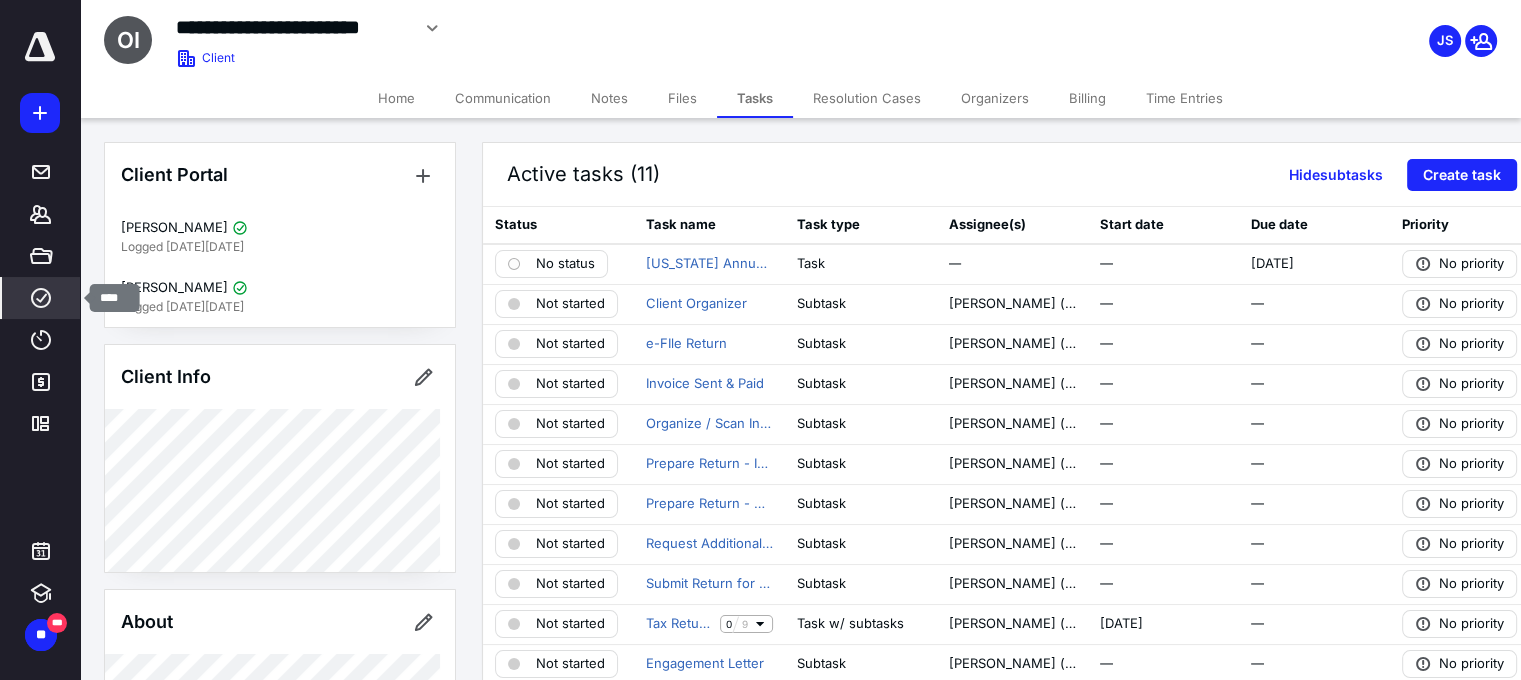 click 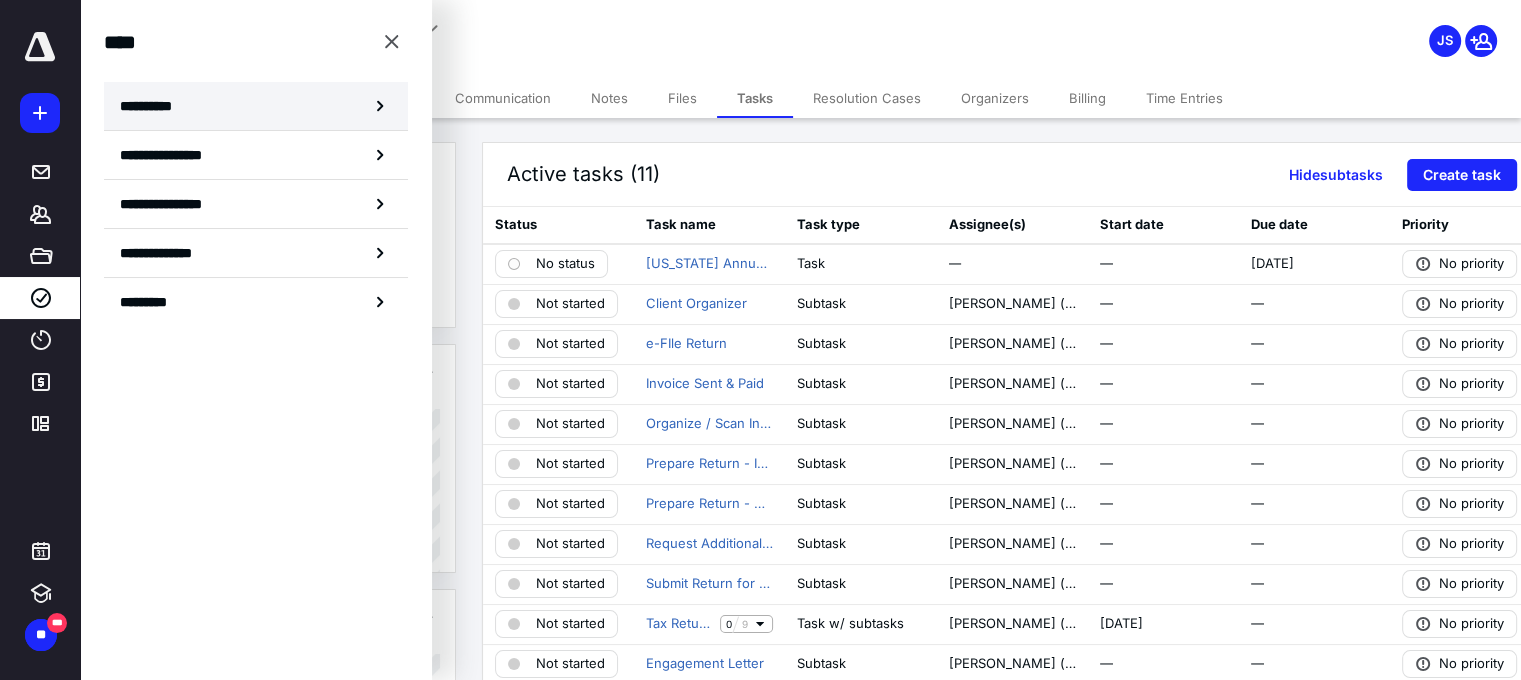 click on "**********" at bounding box center (153, 106) 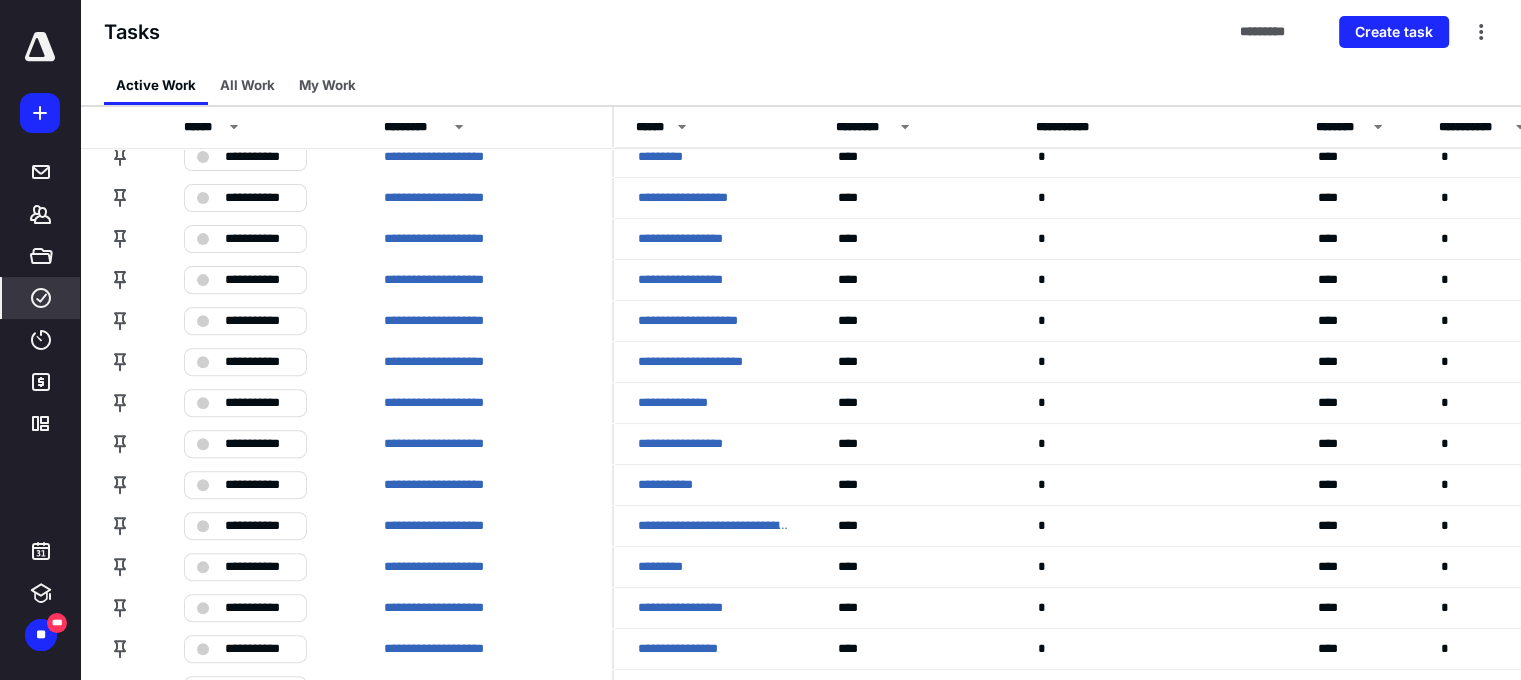 scroll, scrollTop: 700, scrollLeft: 0, axis: vertical 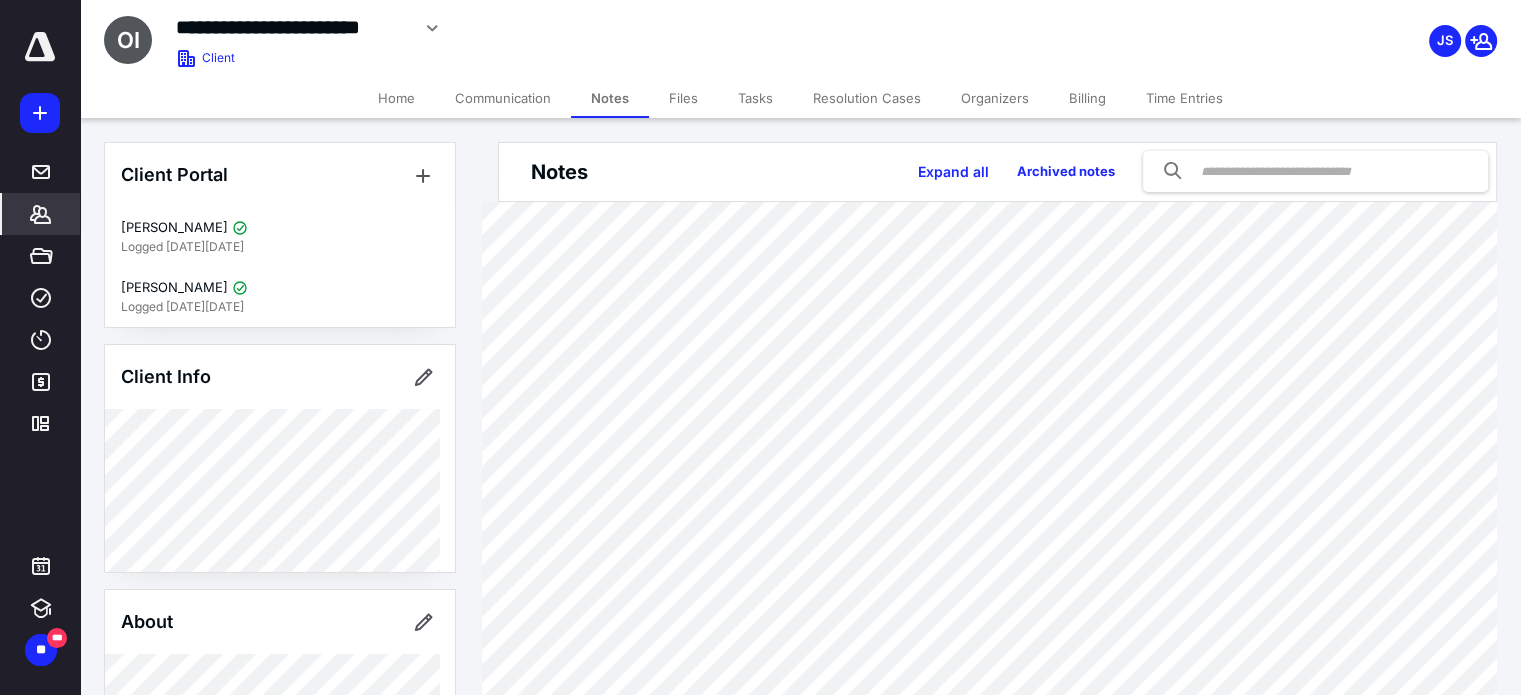 click on "Tasks" at bounding box center [755, 98] 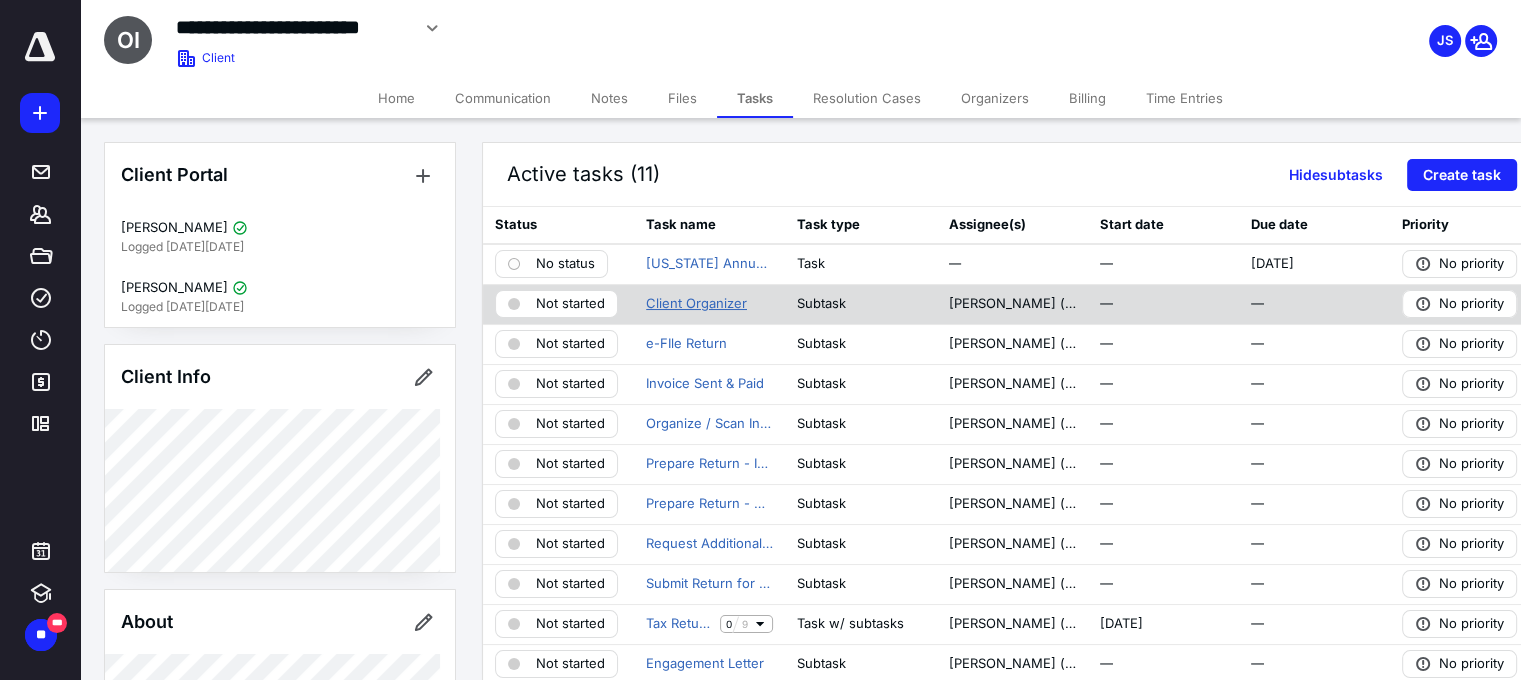 click on "Client Organizer" at bounding box center [696, 304] 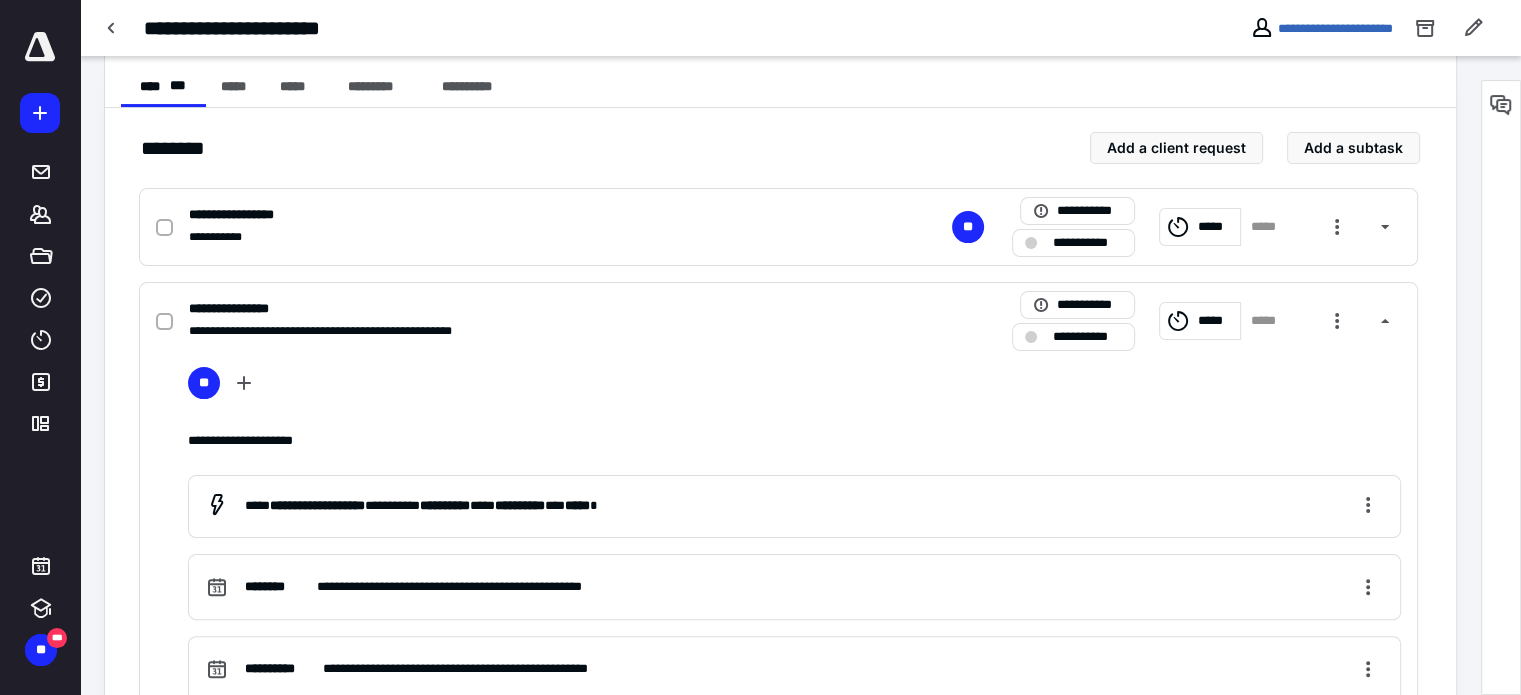 scroll, scrollTop: 400, scrollLeft: 0, axis: vertical 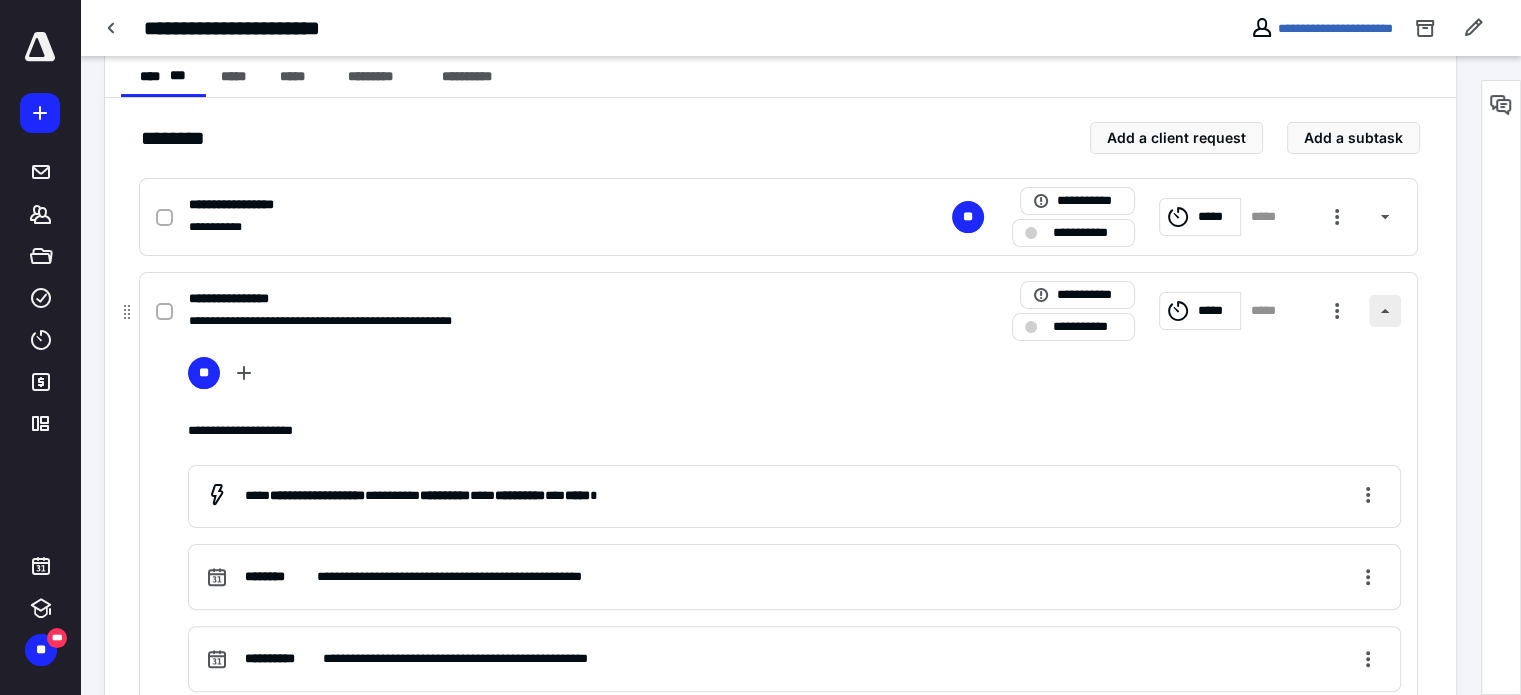 click at bounding box center (1385, 311) 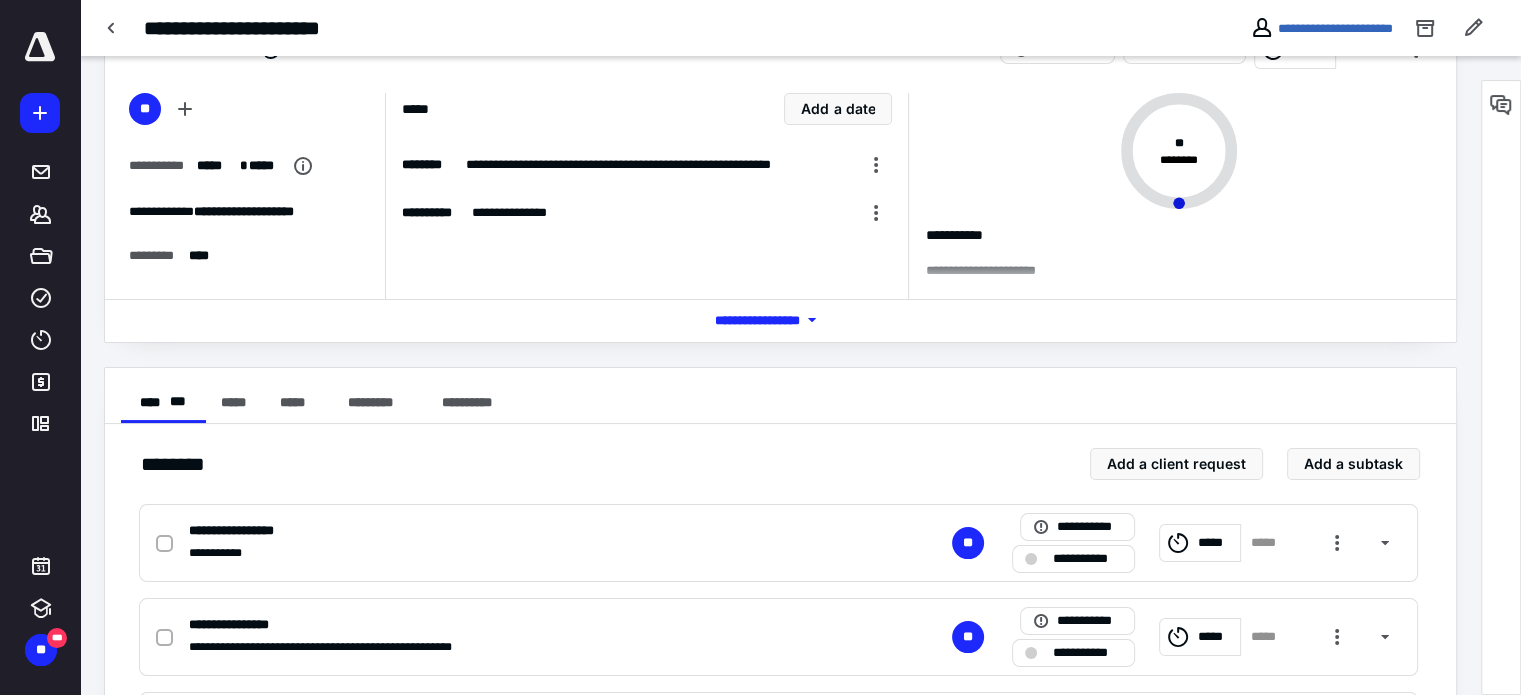 scroll, scrollTop: 0, scrollLeft: 0, axis: both 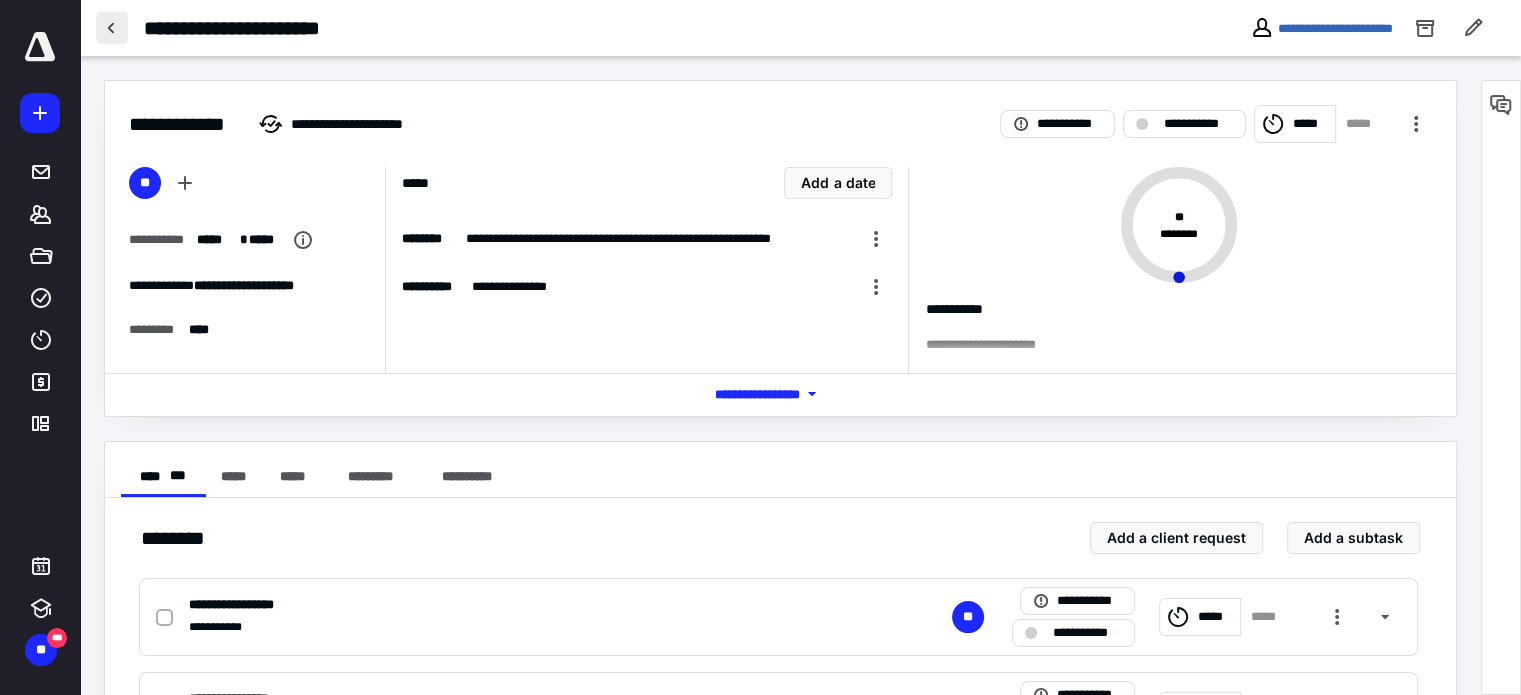 click at bounding box center [112, 28] 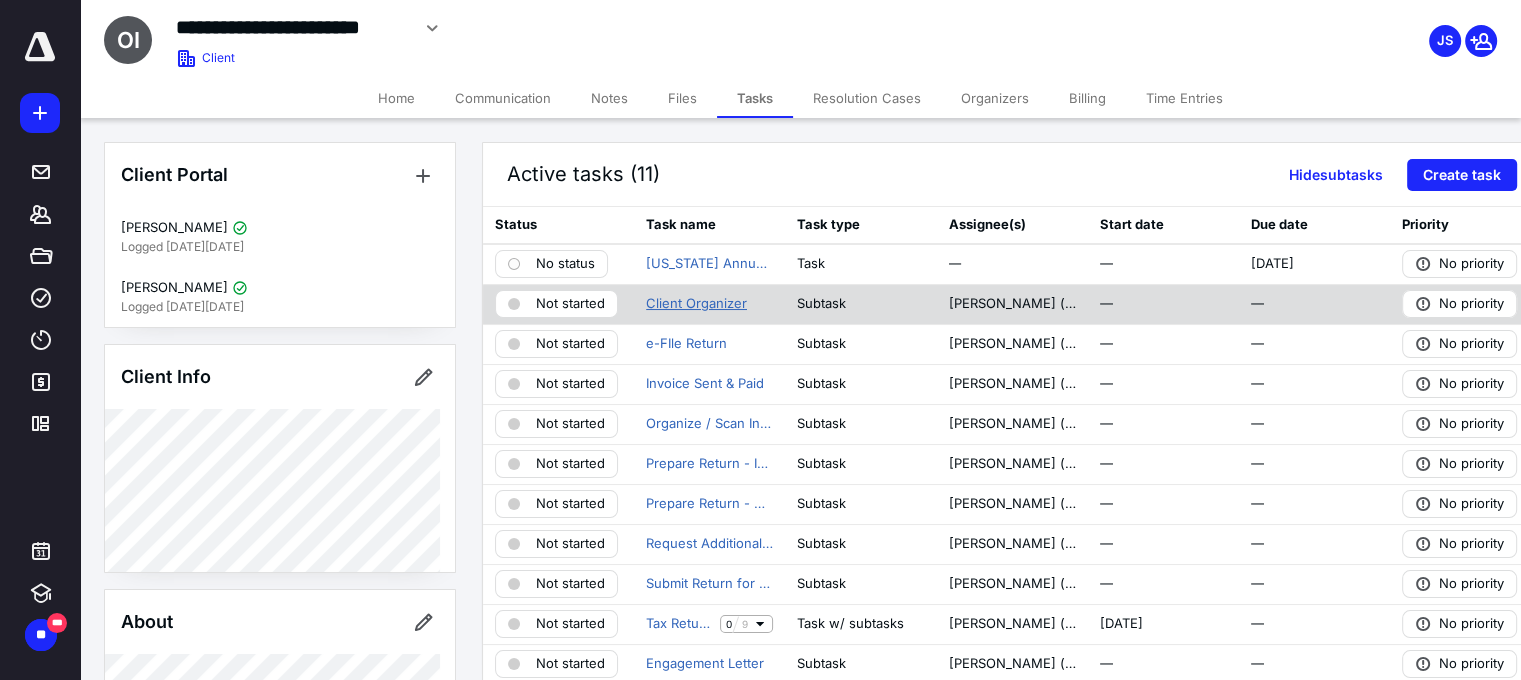 click on "Client Organizer" at bounding box center (696, 304) 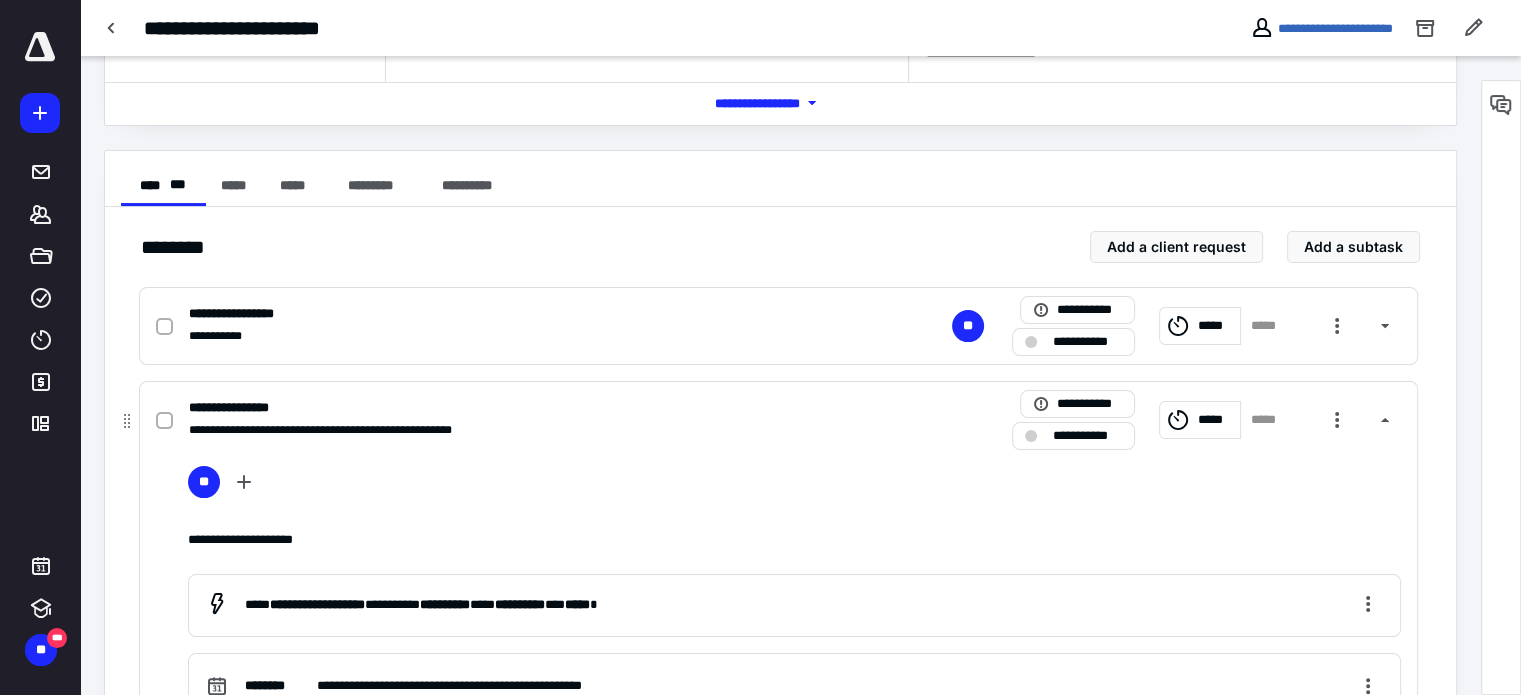 scroll, scrollTop: 300, scrollLeft: 0, axis: vertical 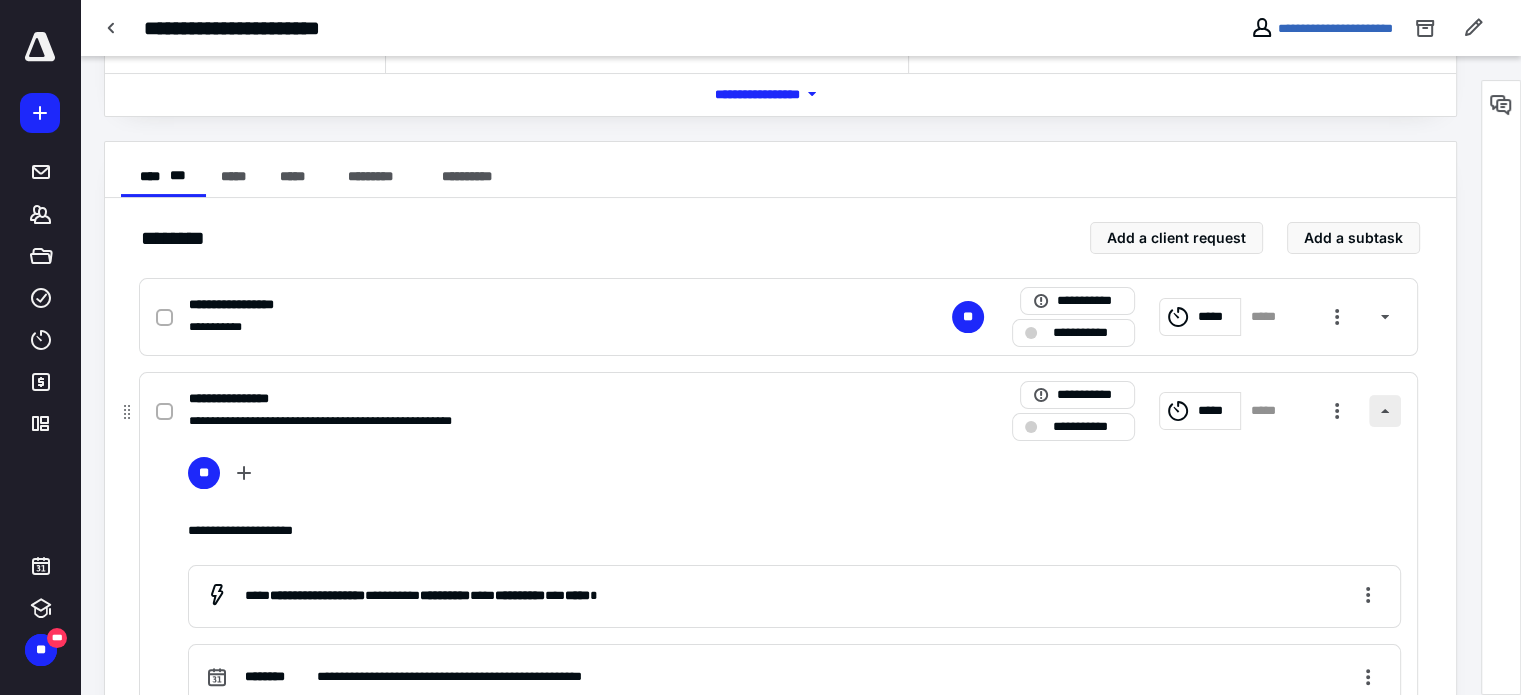 click at bounding box center [1385, 411] 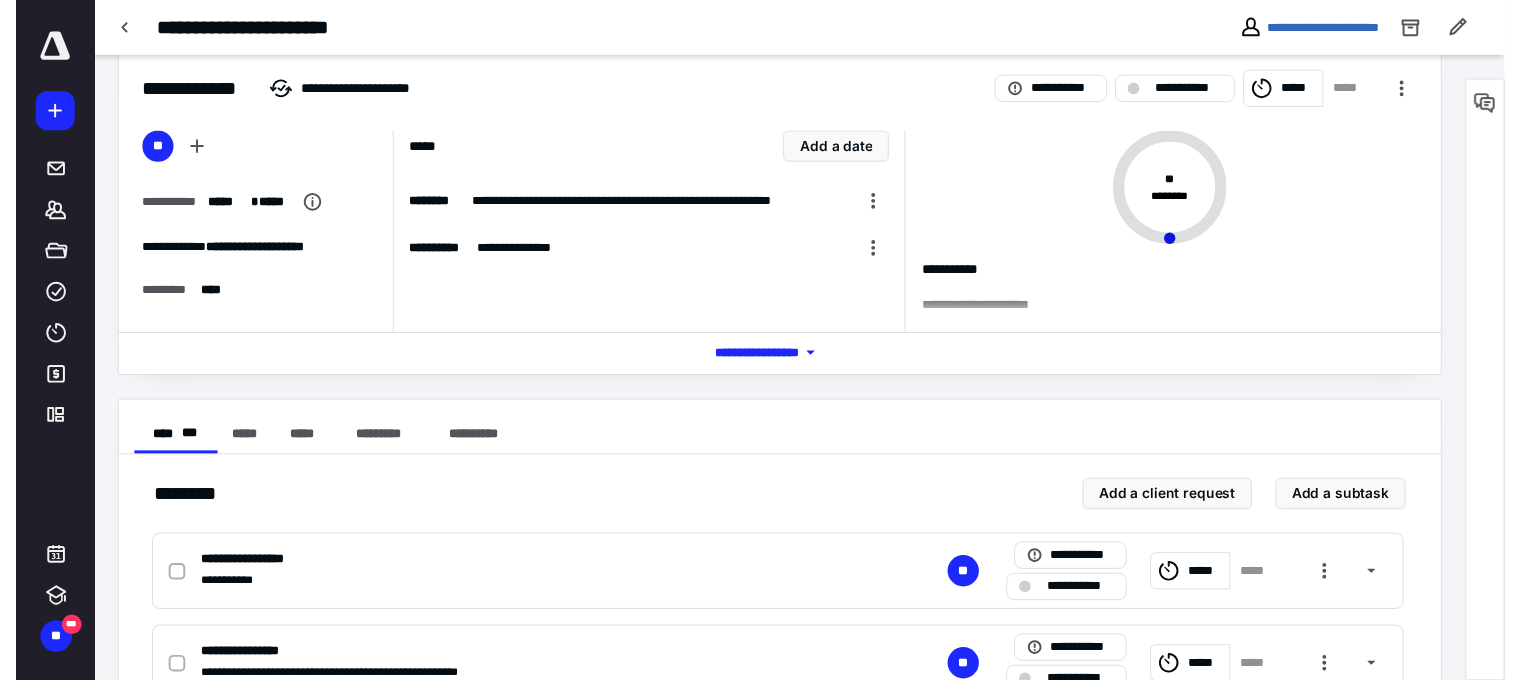 scroll, scrollTop: 0, scrollLeft: 0, axis: both 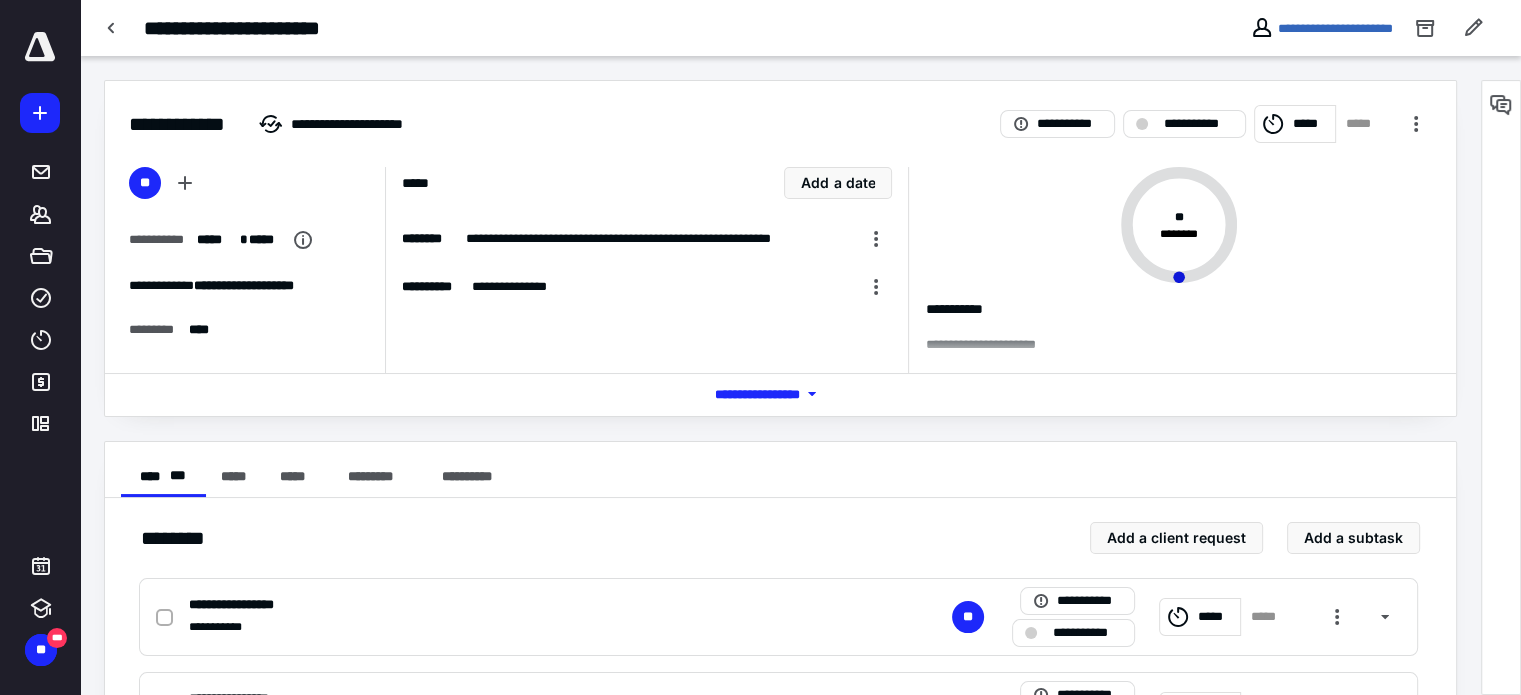 click on "*** **** *******" at bounding box center (781, 394) 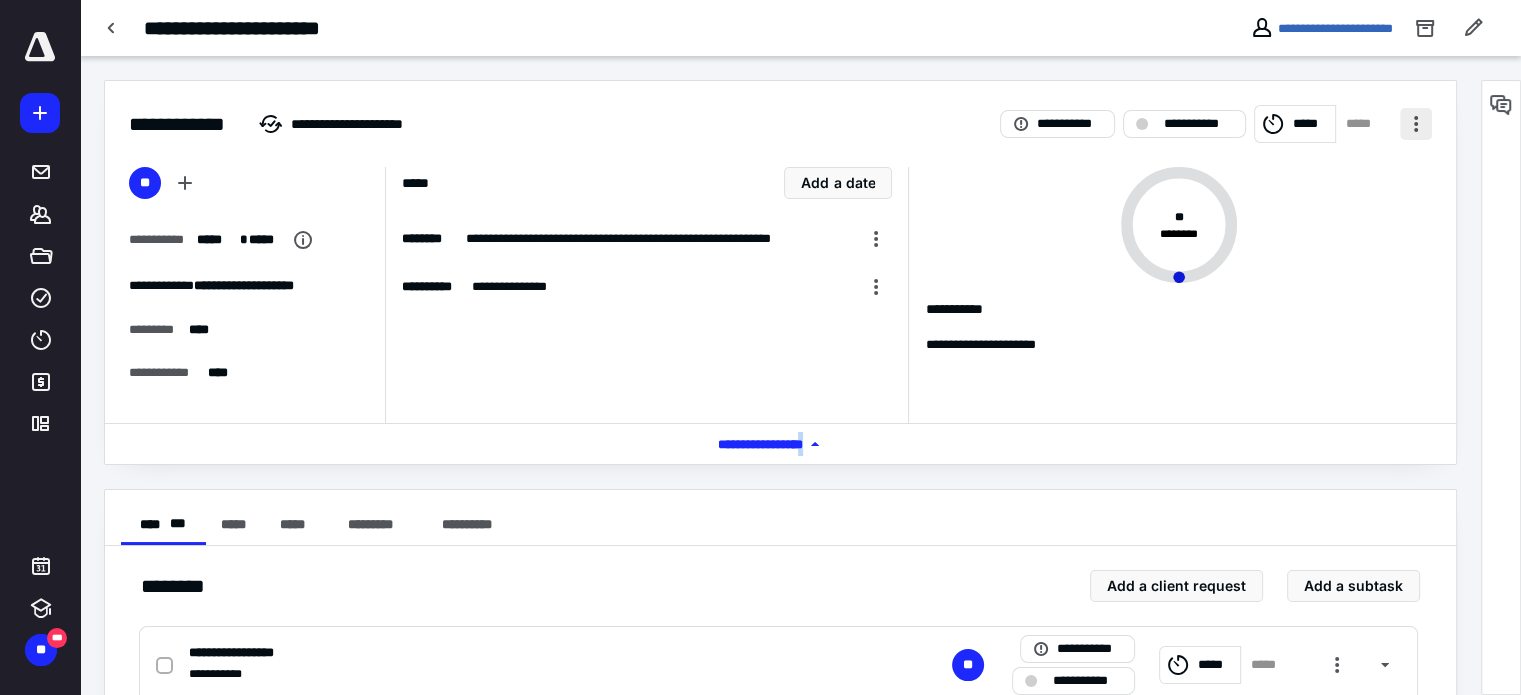 click at bounding box center (1416, 124) 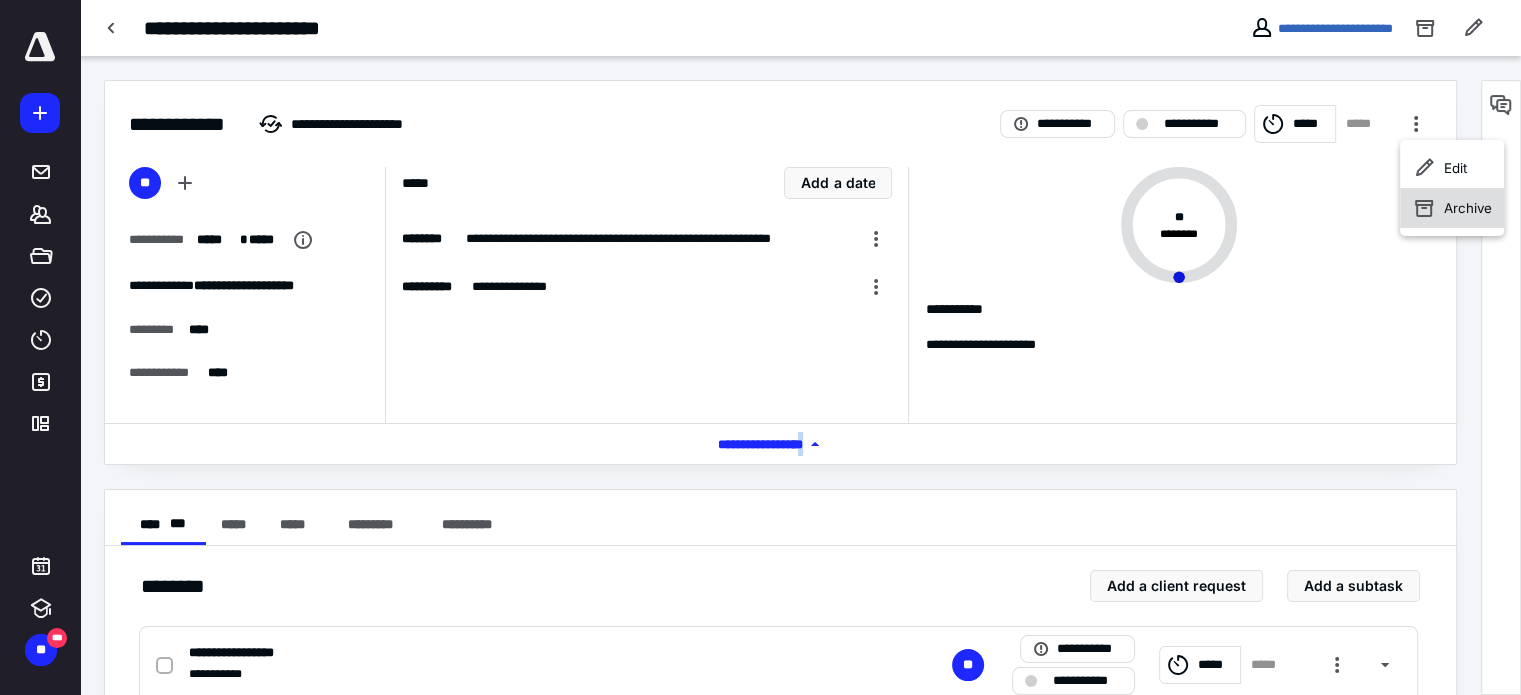 click on "Archive" at bounding box center [1468, 208] 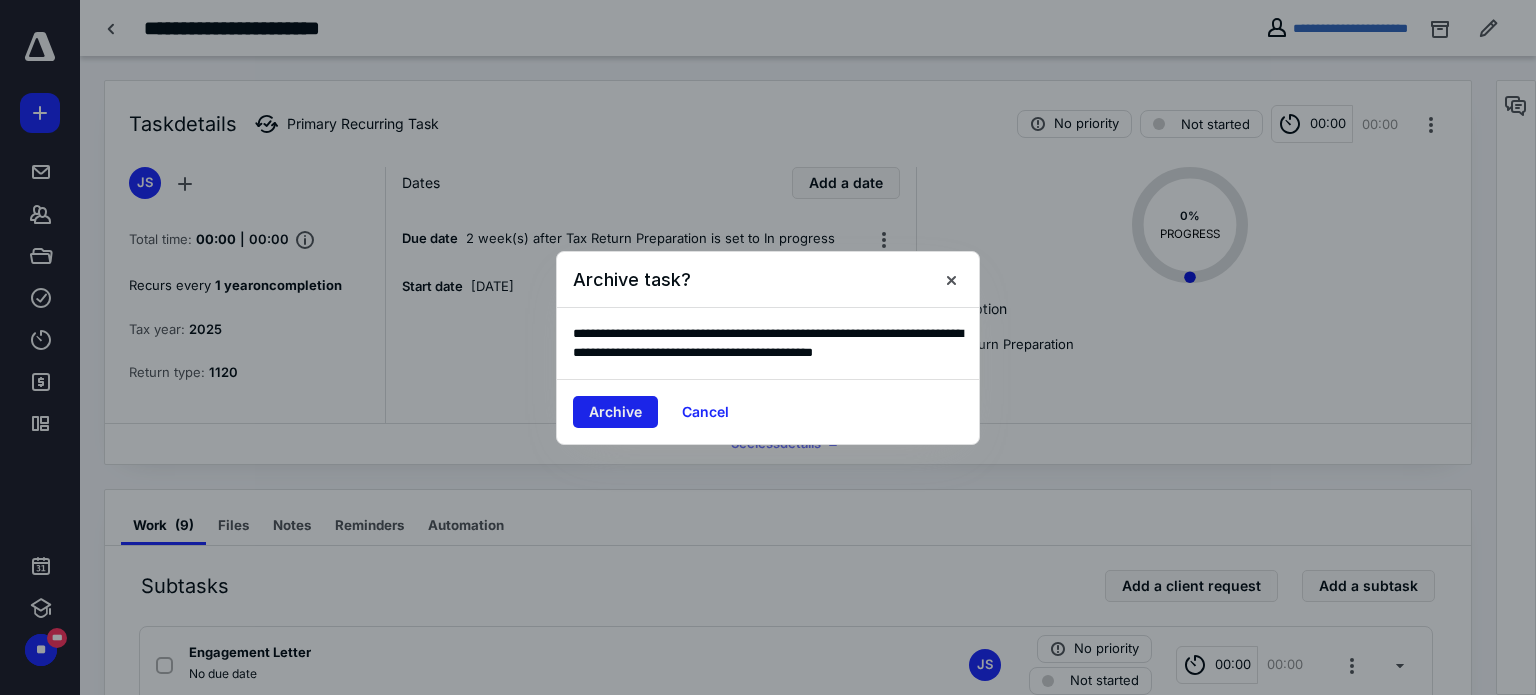click on "Archive" at bounding box center (615, 412) 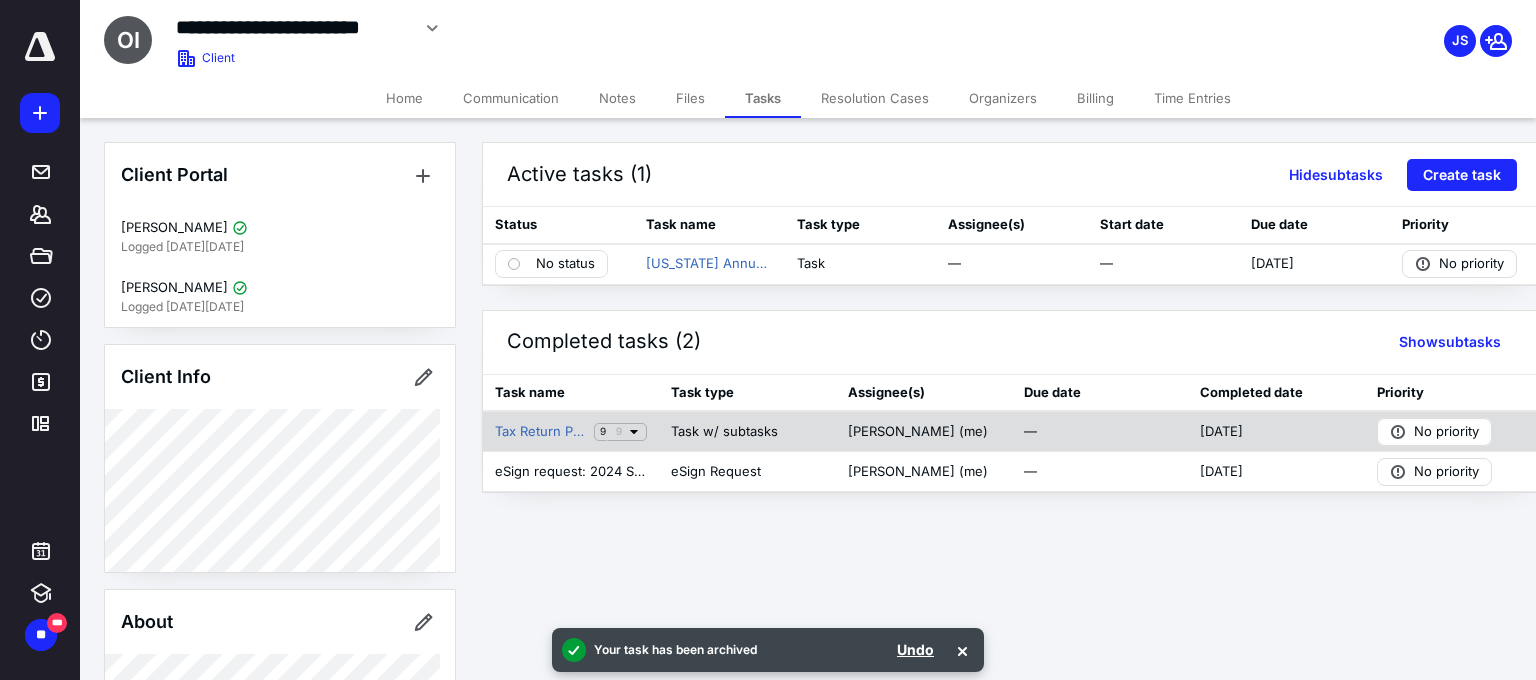 click 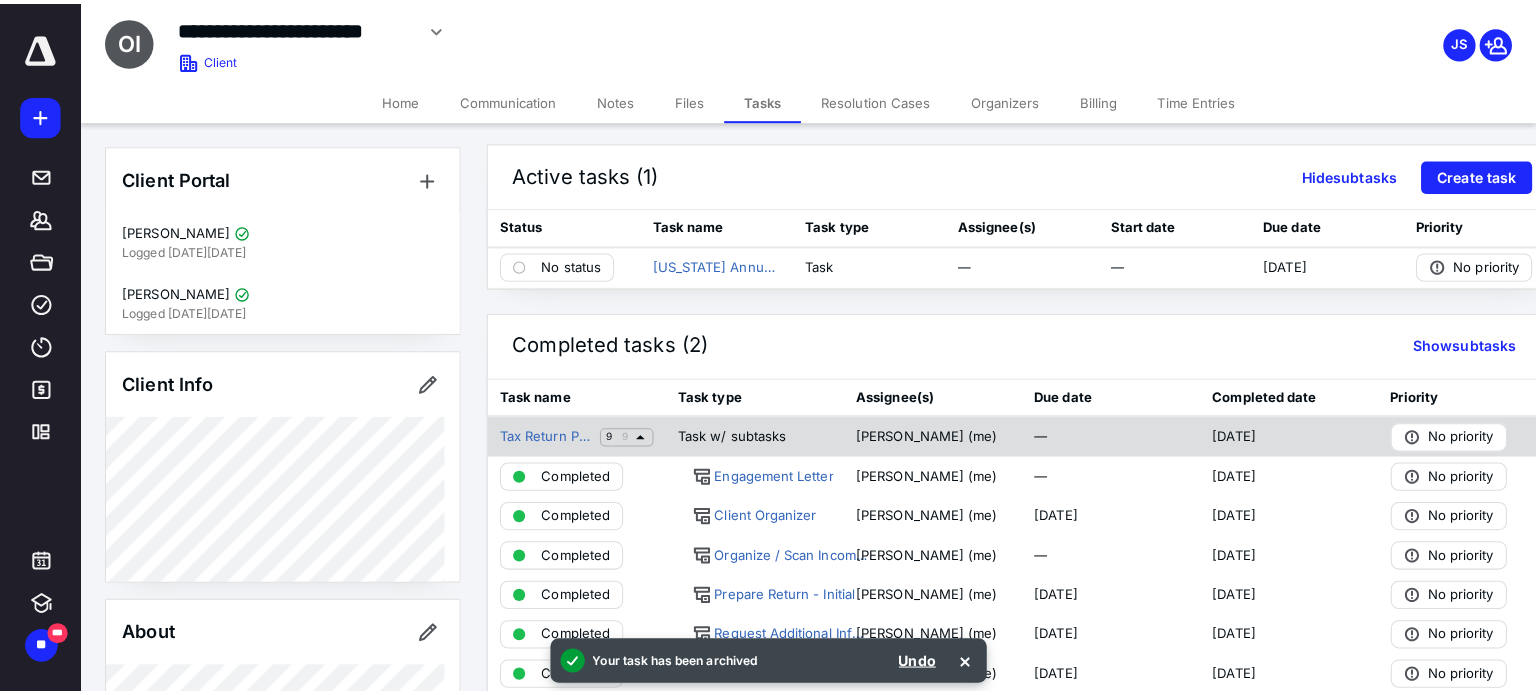 scroll, scrollTop: 0, scrollLeft: 0, axis: both 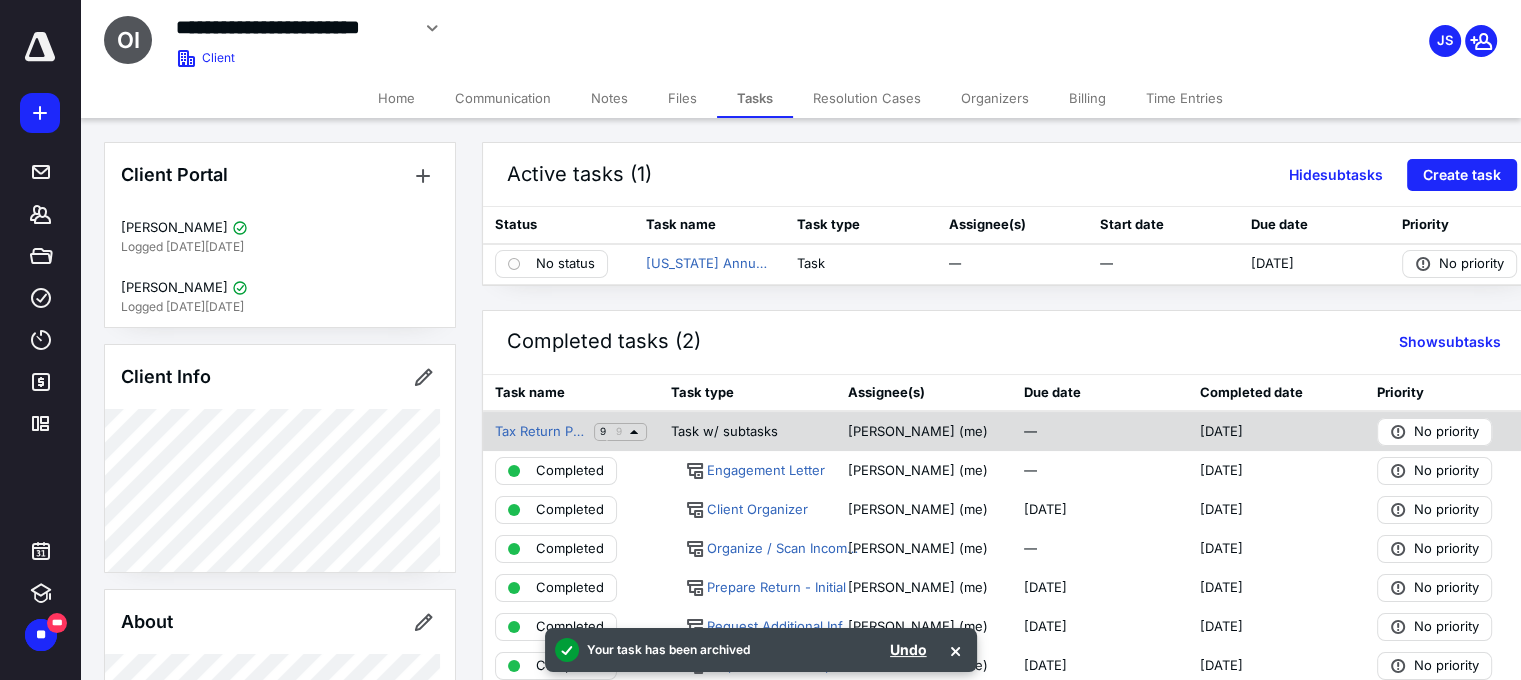 click 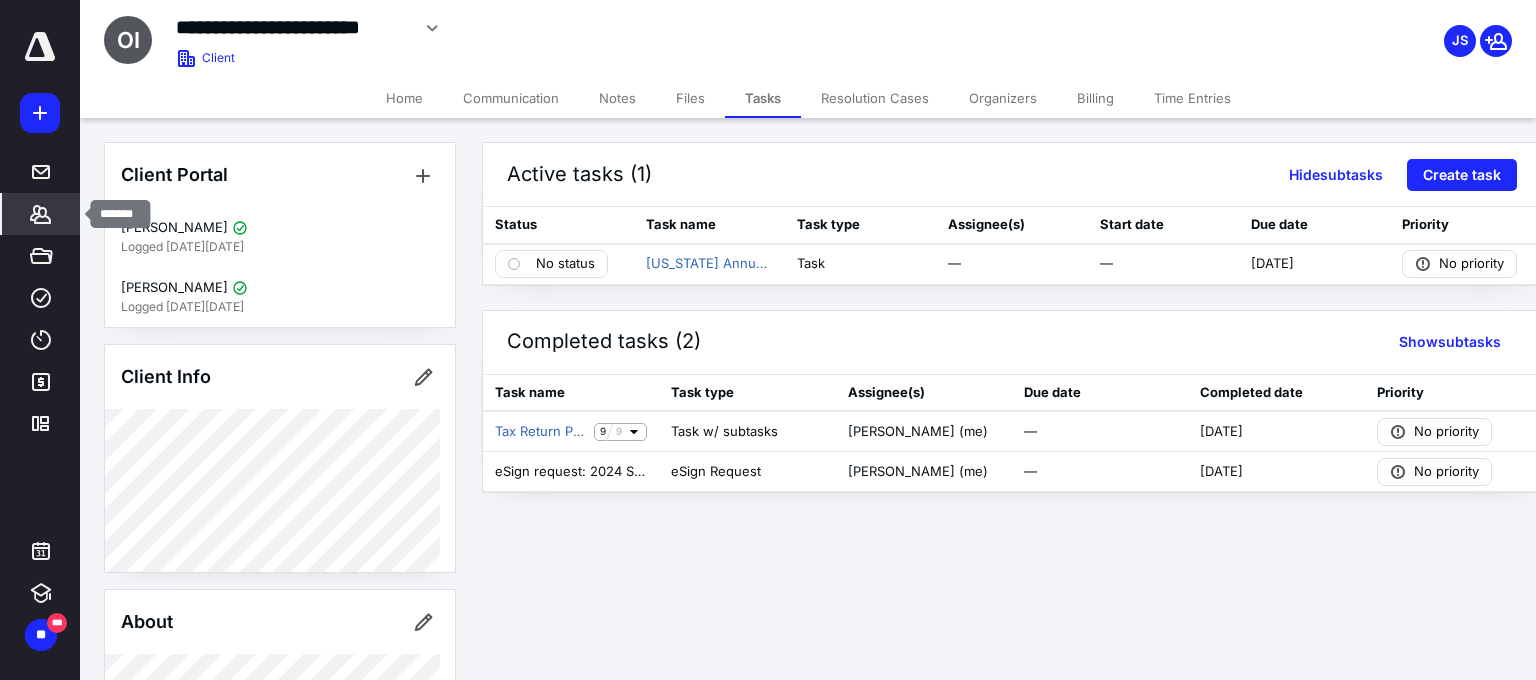 click 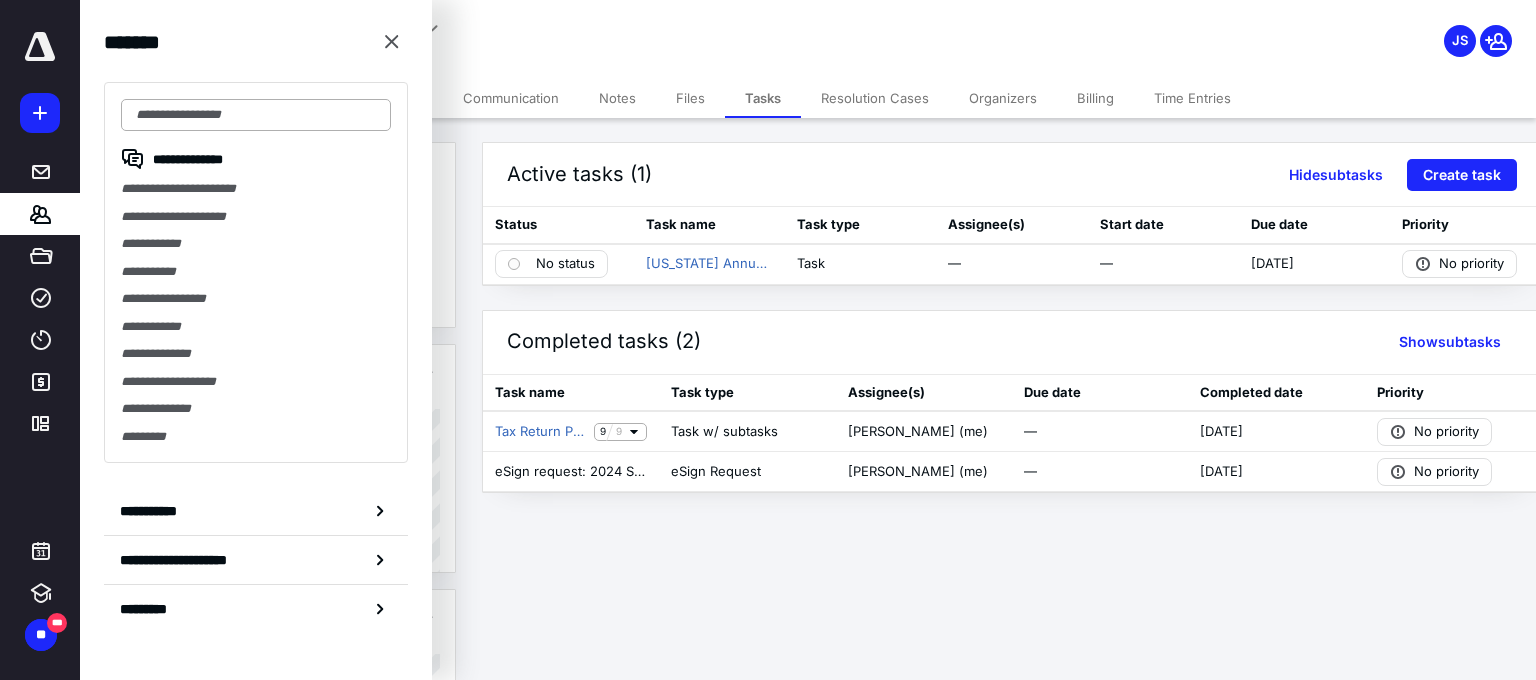 click at bounding box center (256, 115) 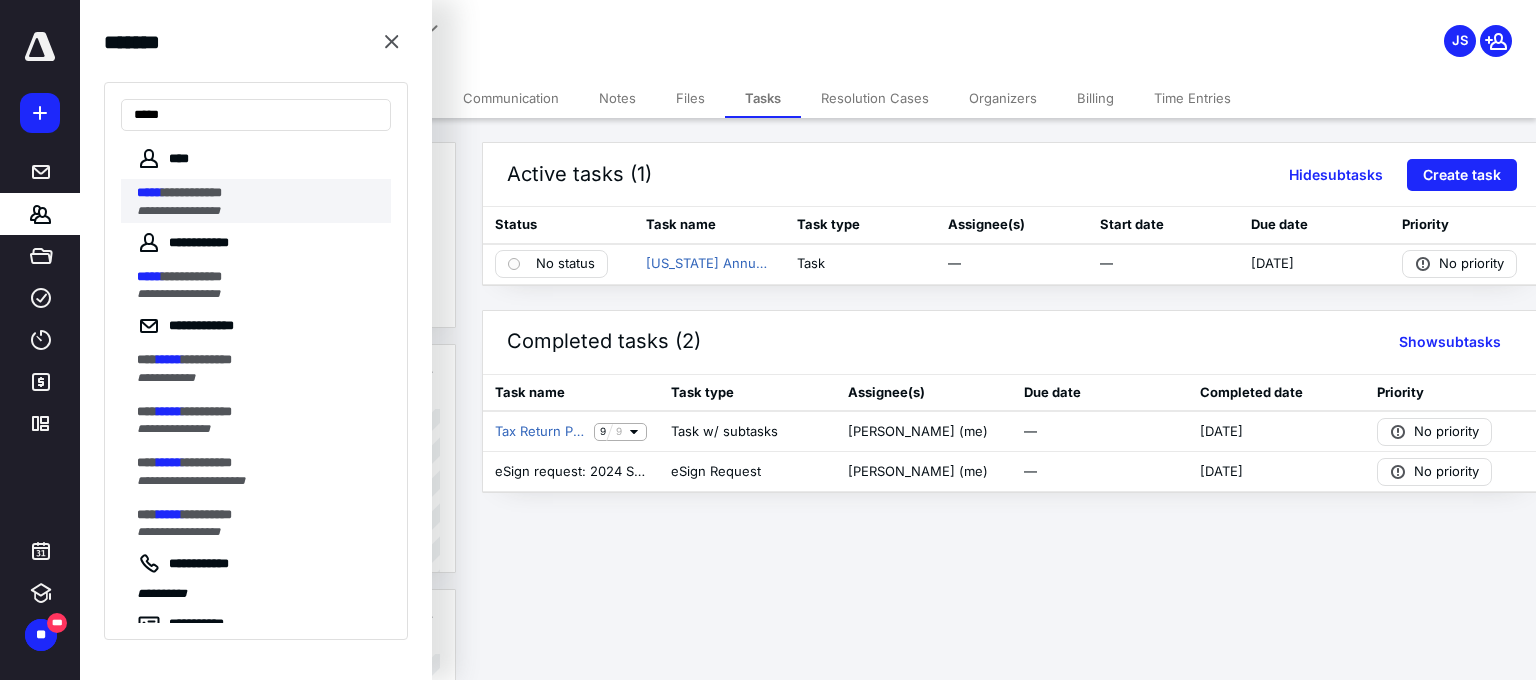 type on "*****" 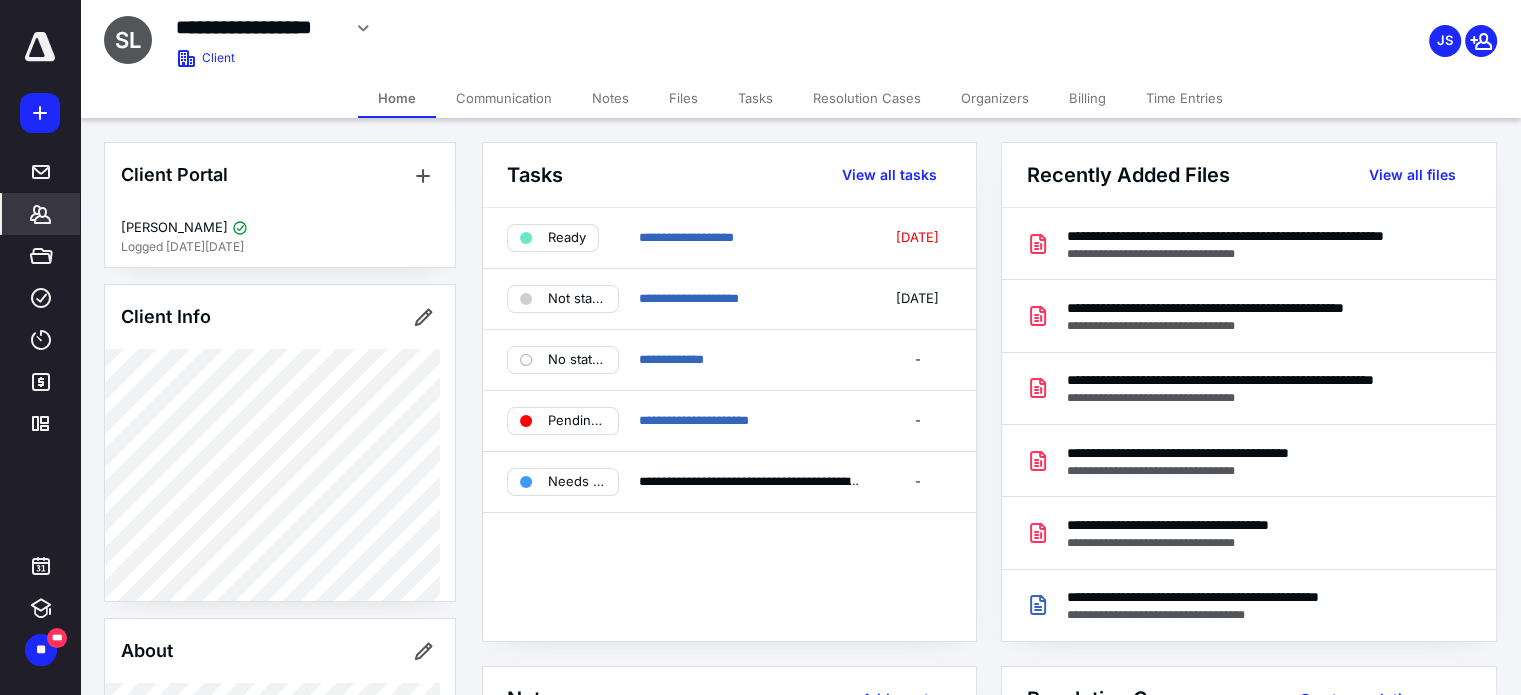 click on "Files" at bounding box center [683, 98] 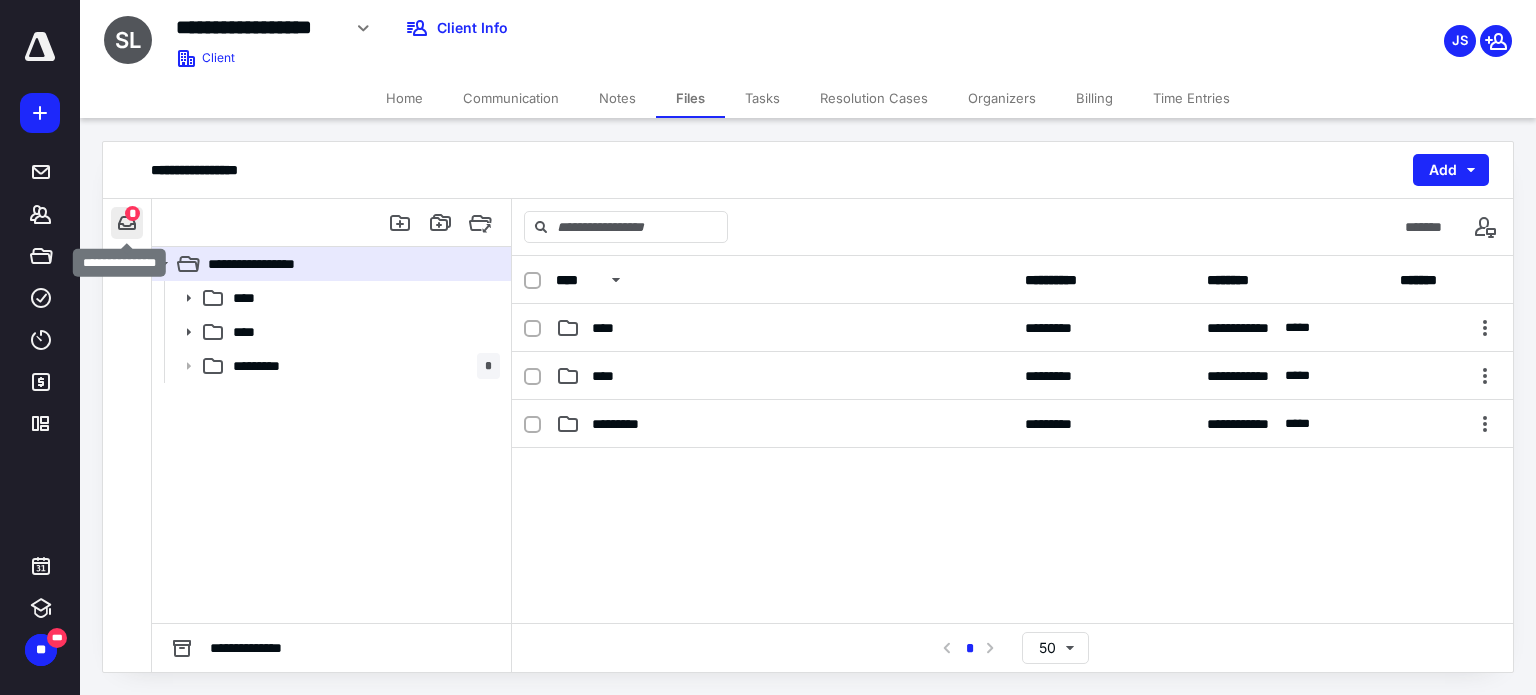click at bounding box center (127, 223) 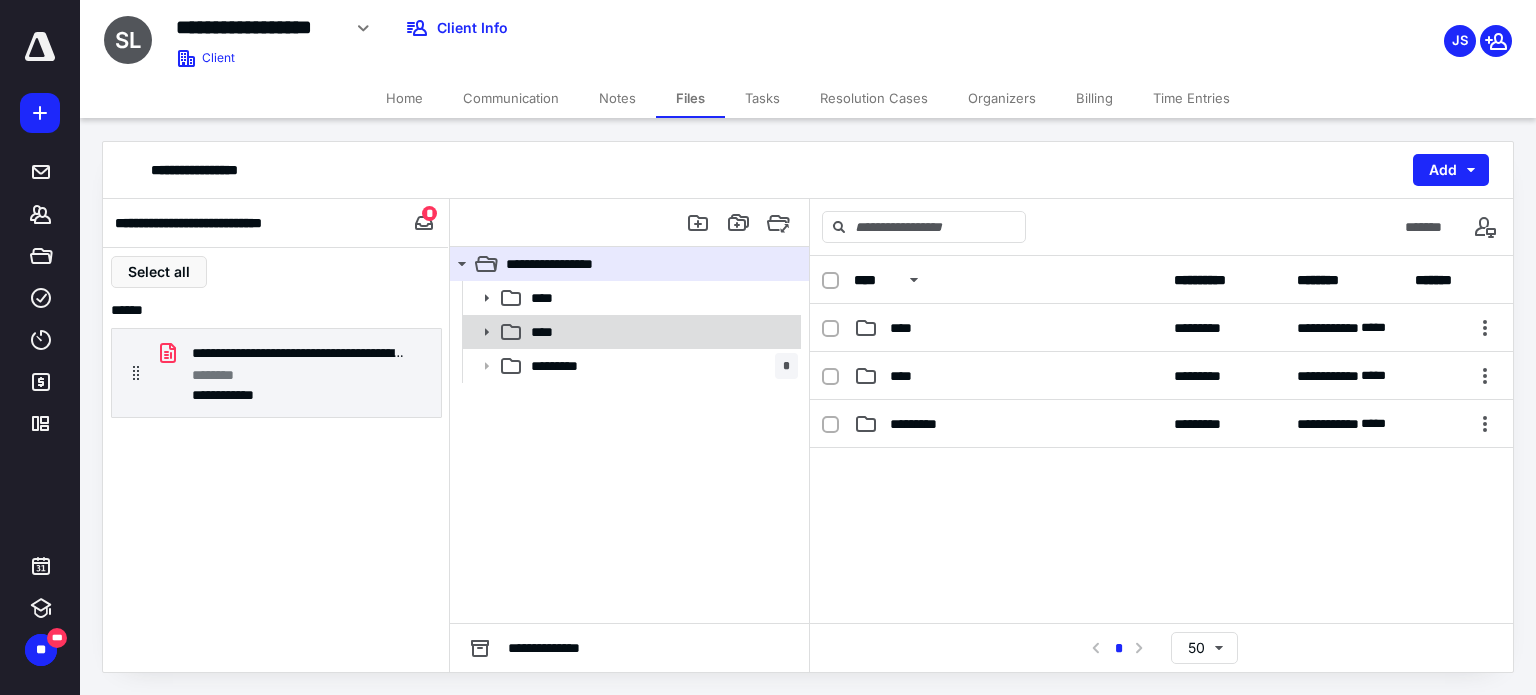click on "****" at bounding box center [548, 332] 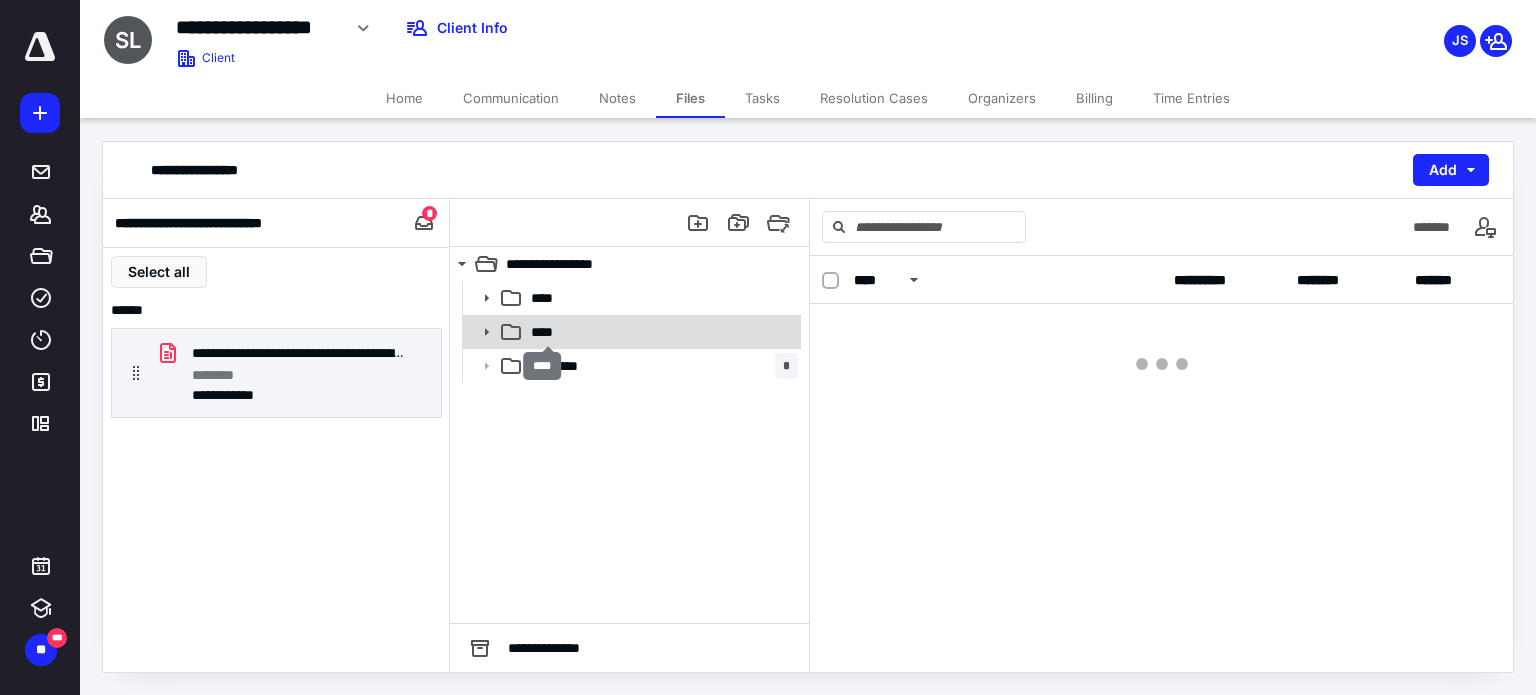 click on "****" at bounding box center [548, 332] 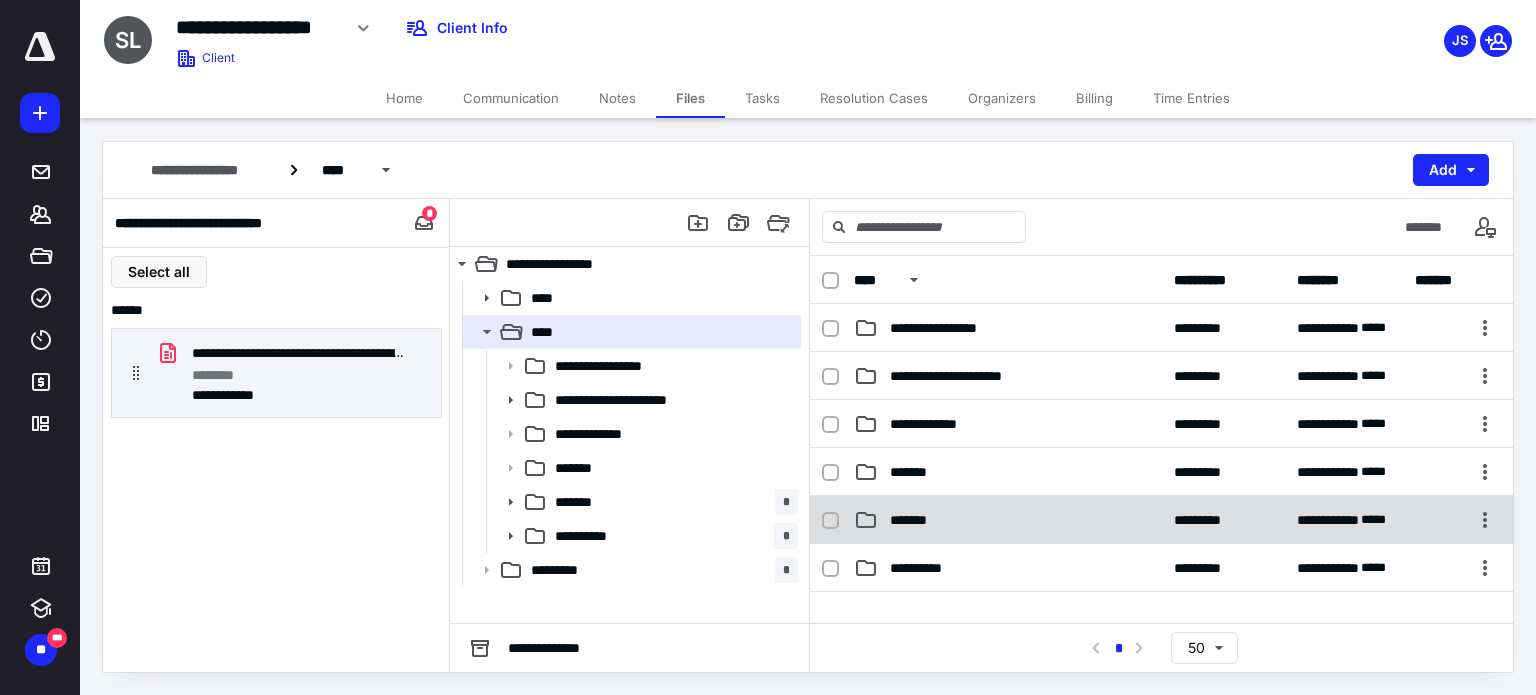 click on "**********" at bounding box center [1161, 520] 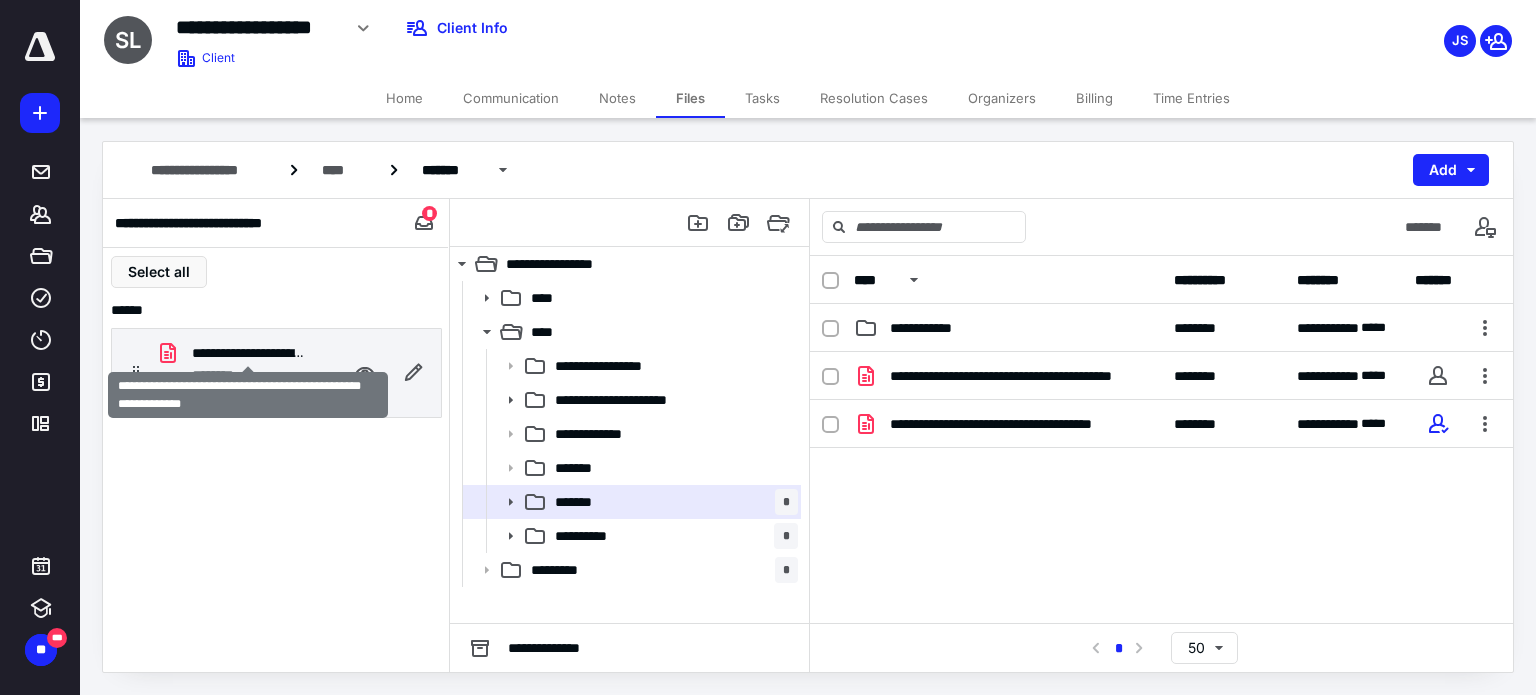 click on "**********" at bounding box center [248, 353] 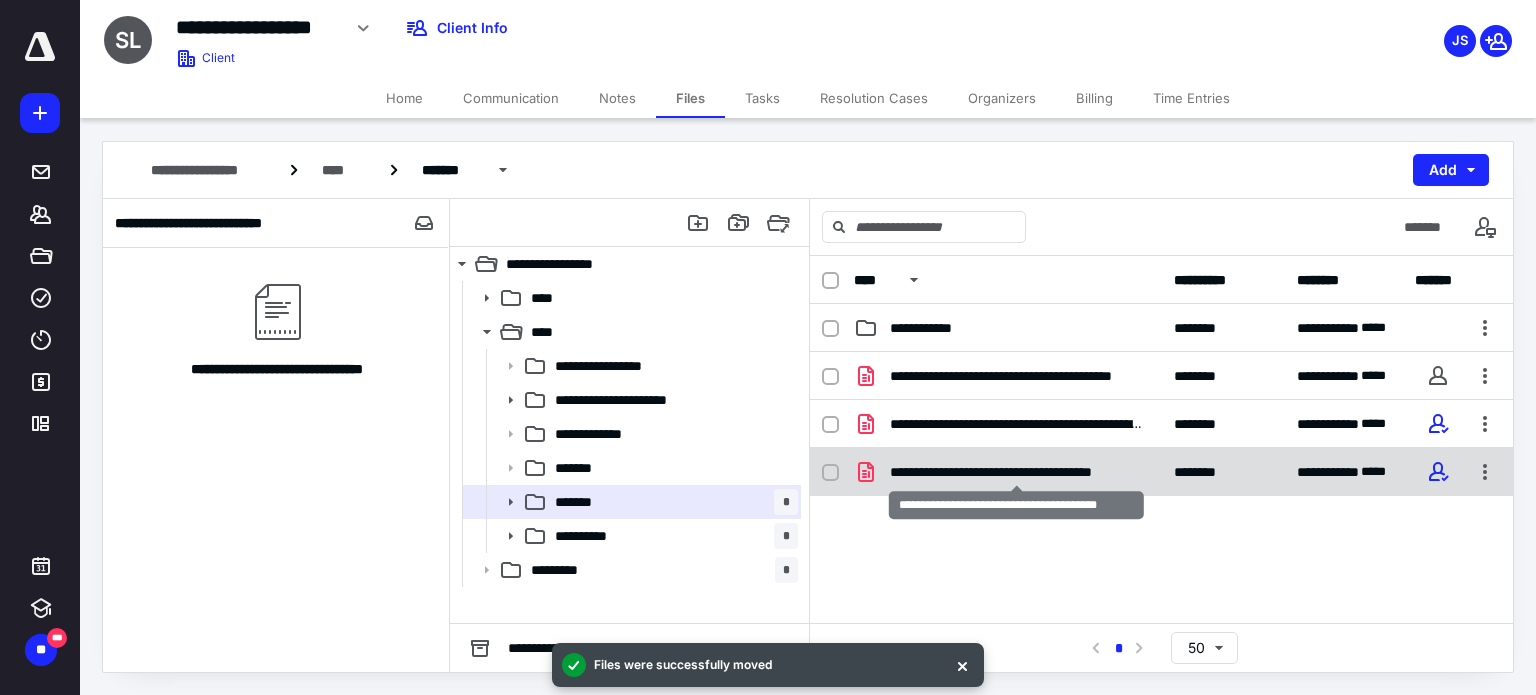 click on "**********" at bounding box center (1016, 472) 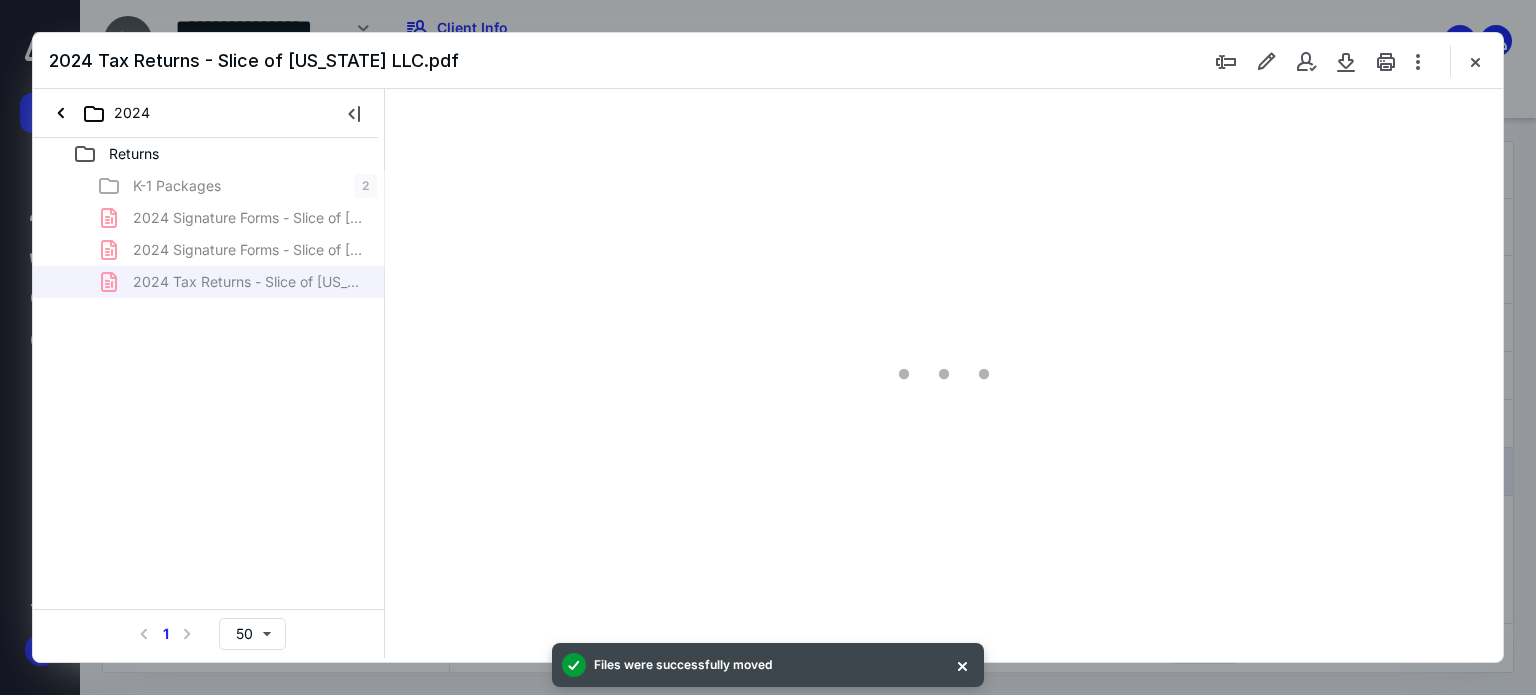 scroll, scrollTop: 0, scrollLeft: 0, axis: both 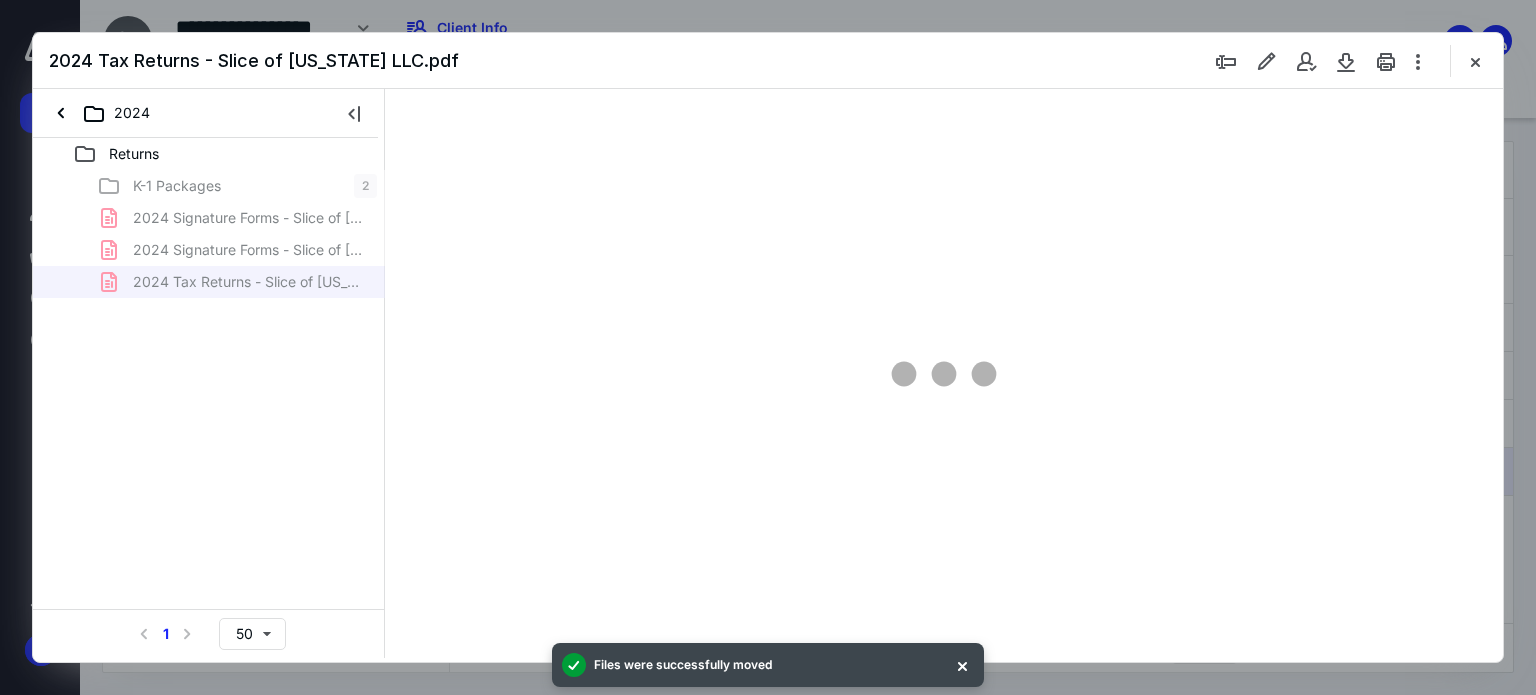 type on "179" 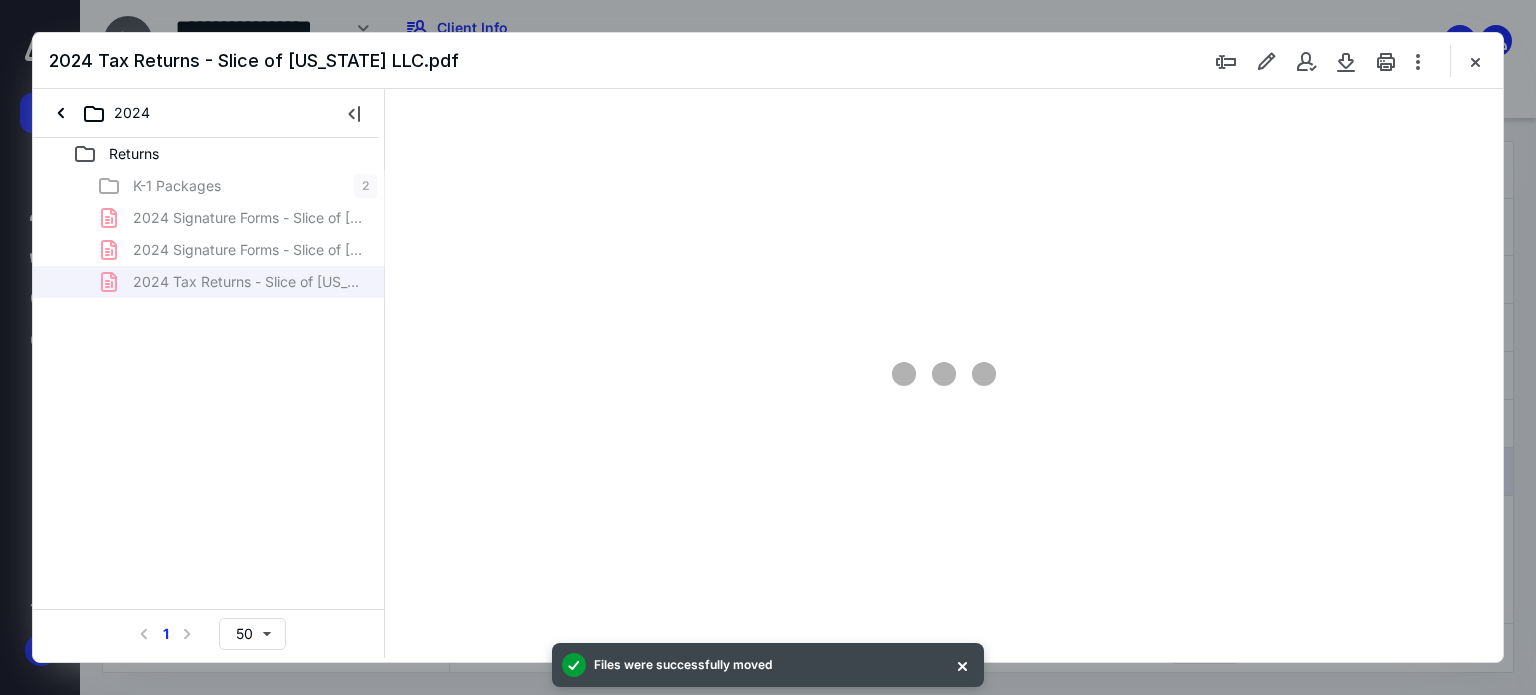 scroll, scrollTop: 83, scrollLeft: 158, axis: both 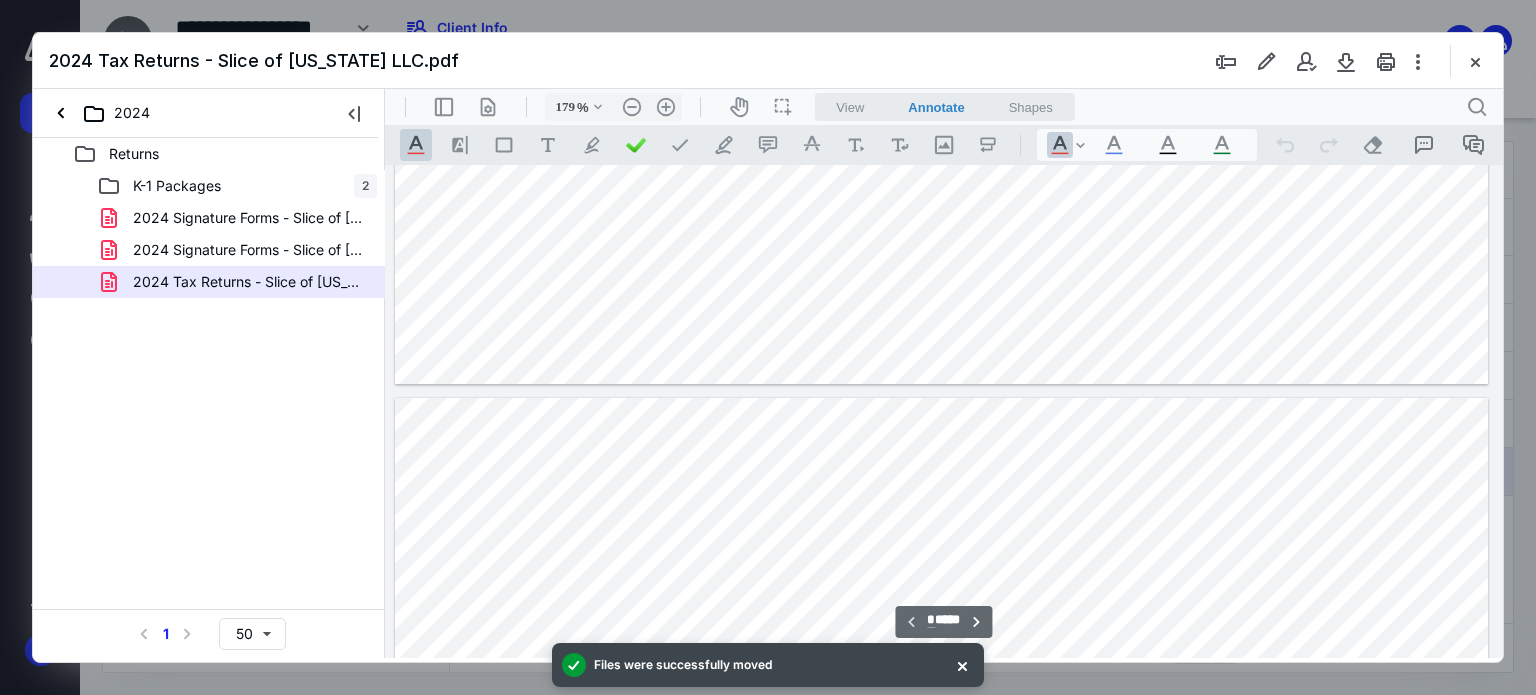 type on "*" 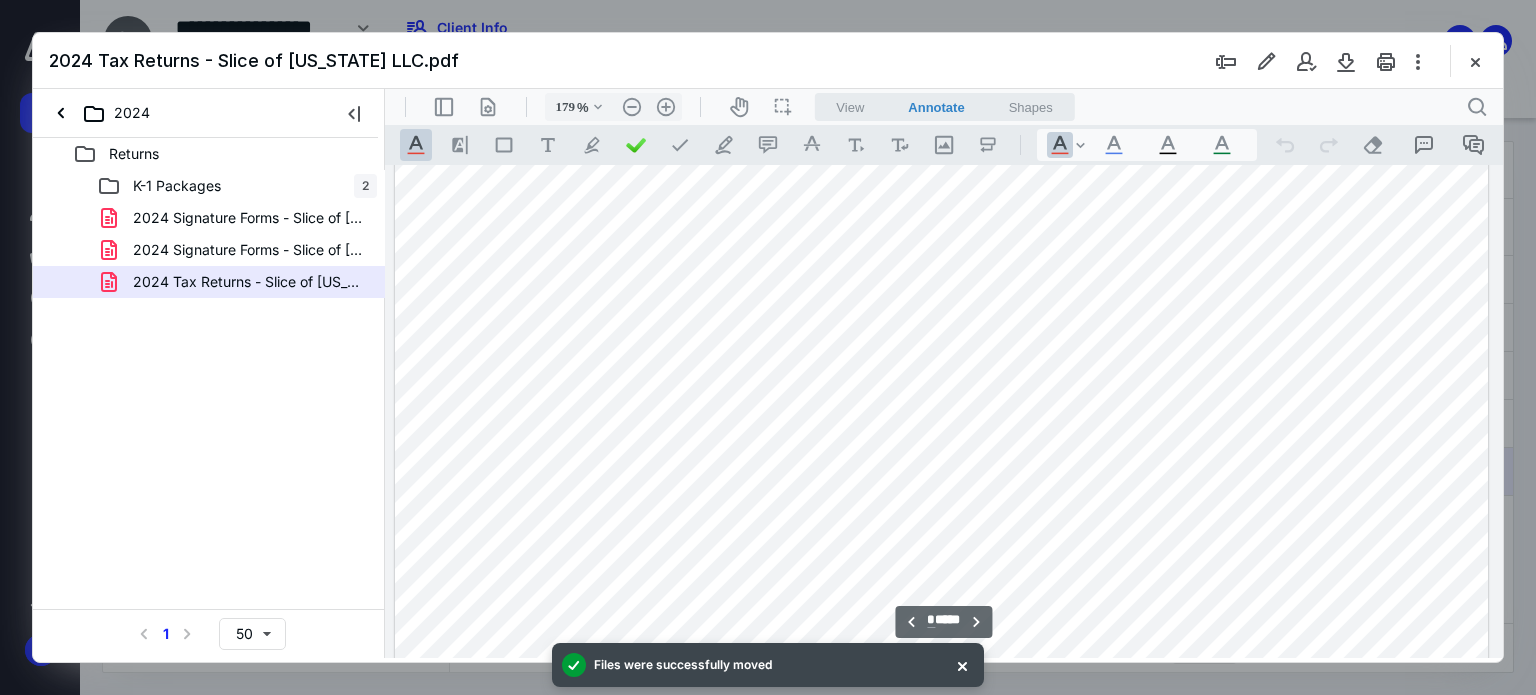 scroll, scrollTop: 1683, scrollLeft: 158, axis: both 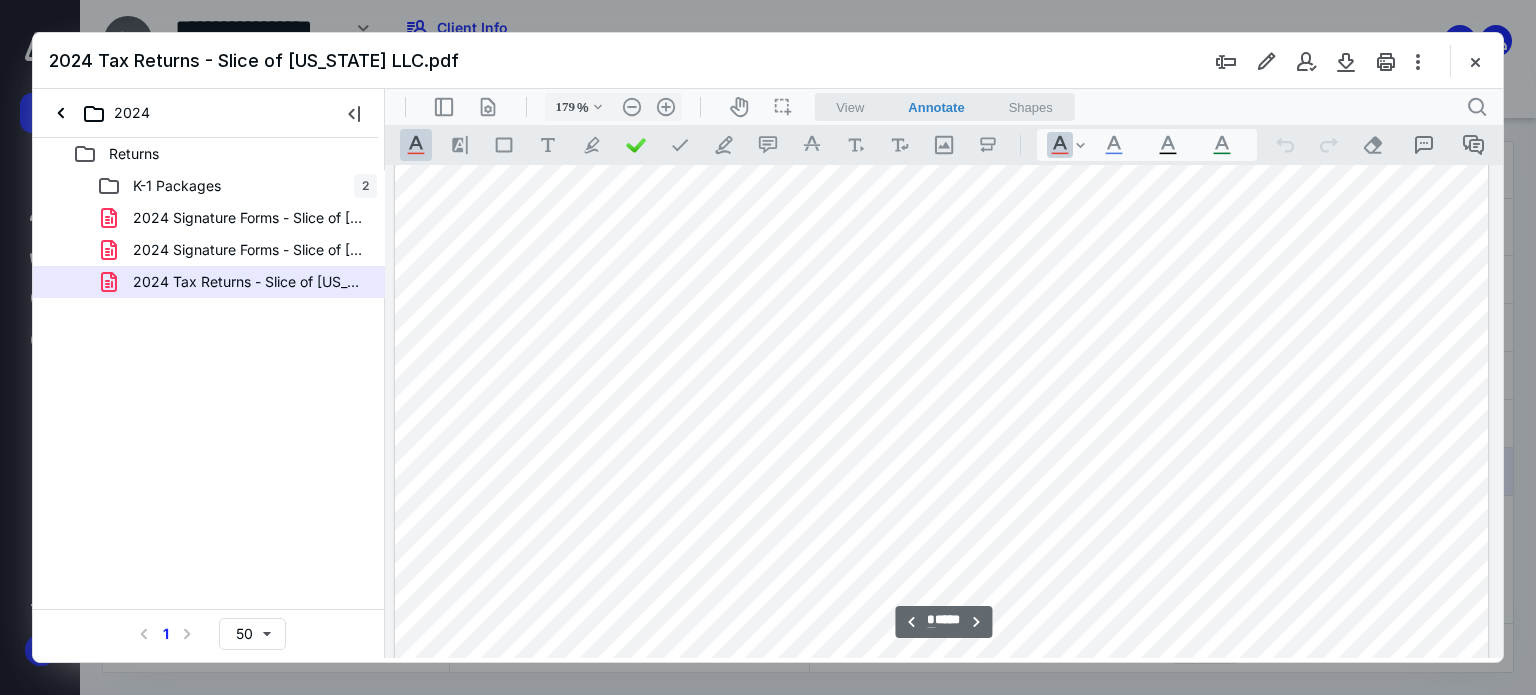 click on "View" at bounding box center [850, 107] 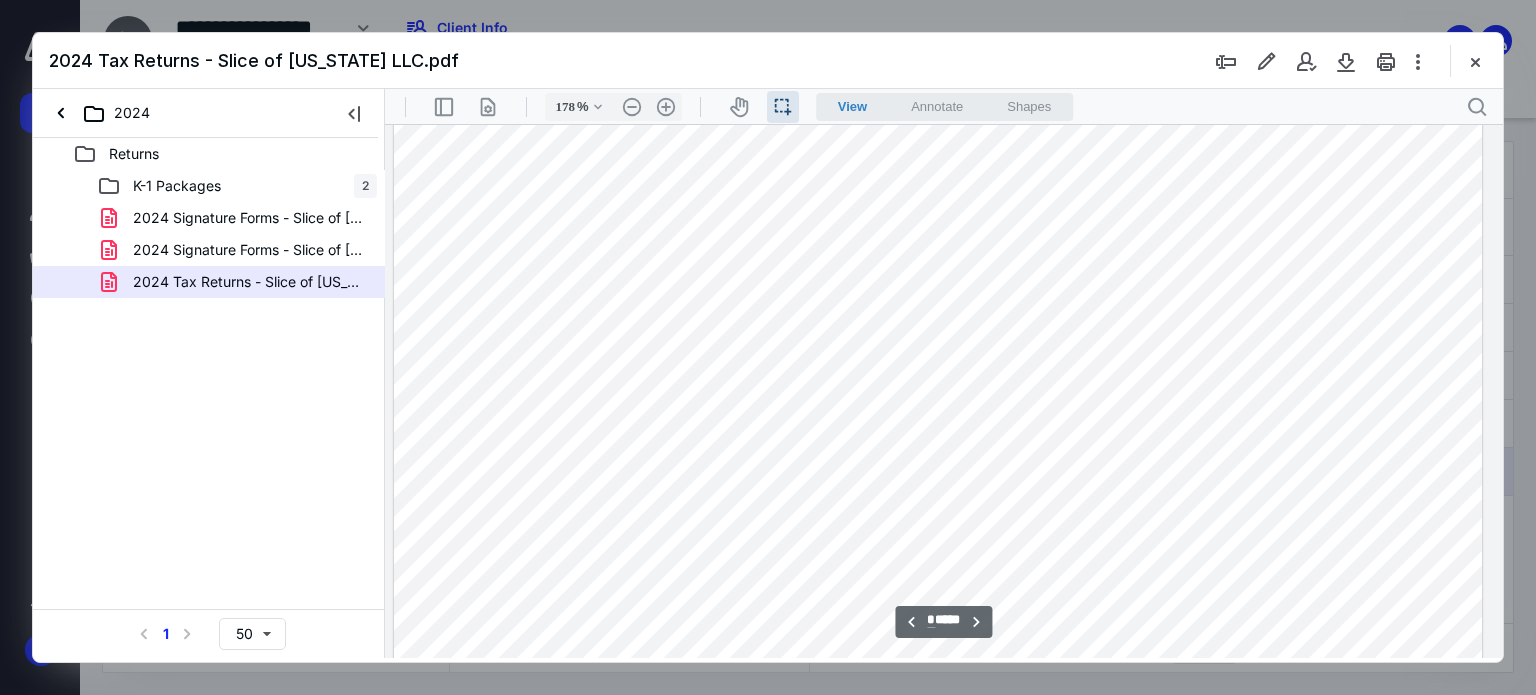 scroll, scrollTop: 1636, scrollLeft: 154, axis: both 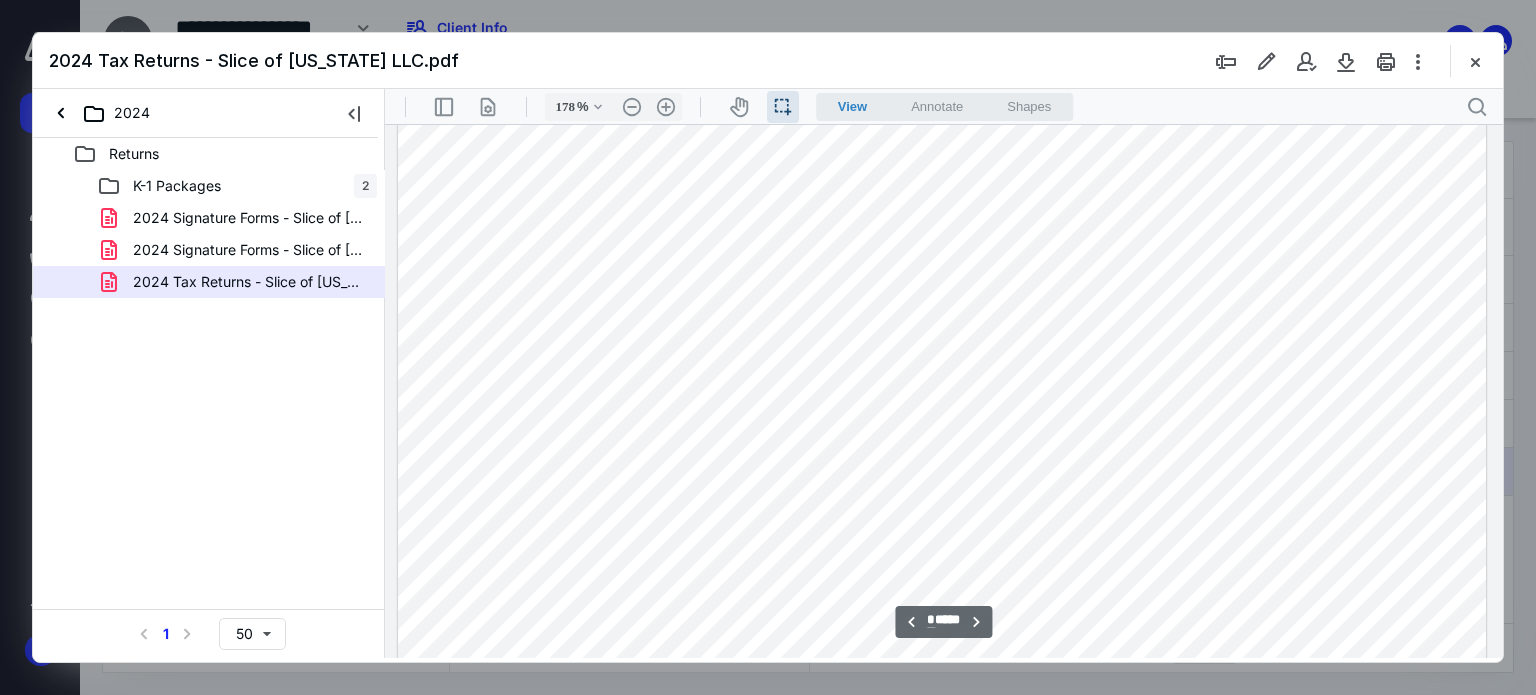 click on "2024 Signature Forms - Slice of [US_STATE] LLC(signed_[DATE]).pdf" at bounding box center (249, 250) 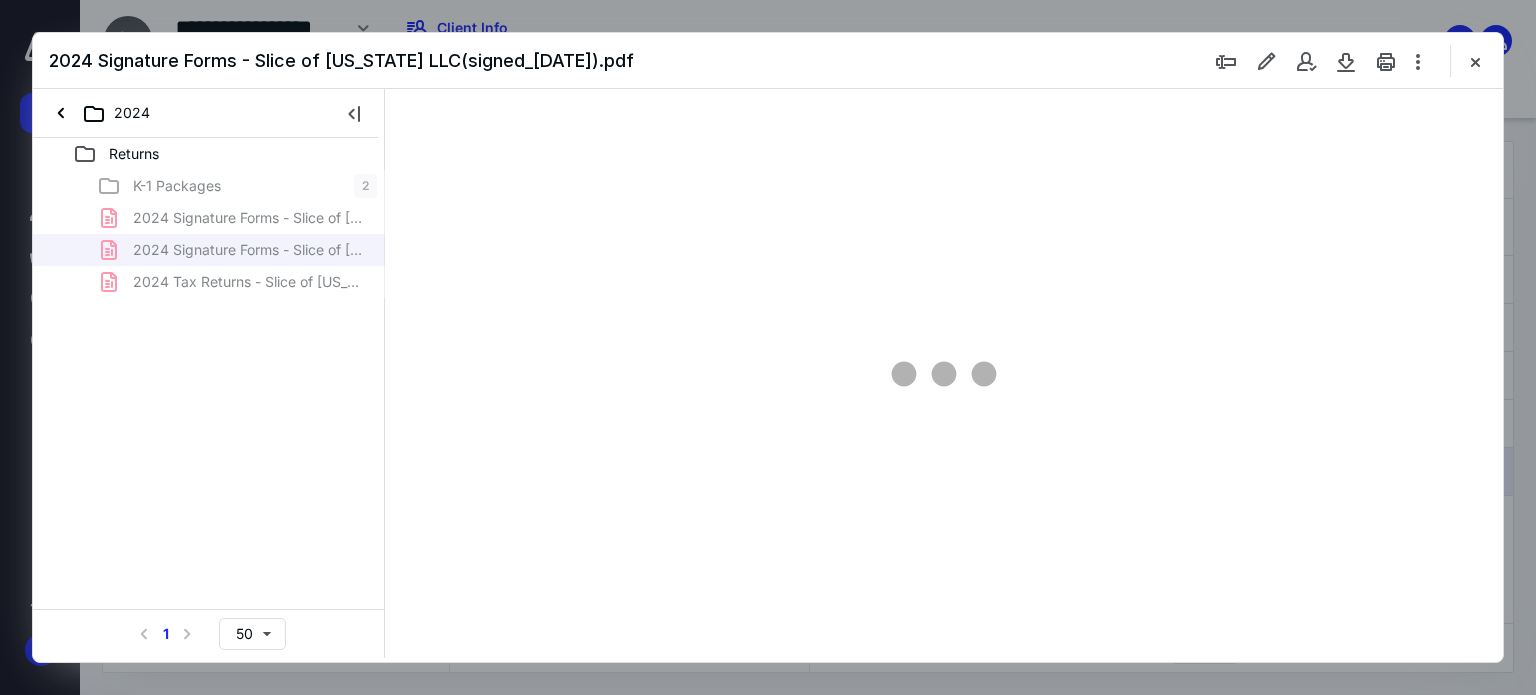 type on "178" 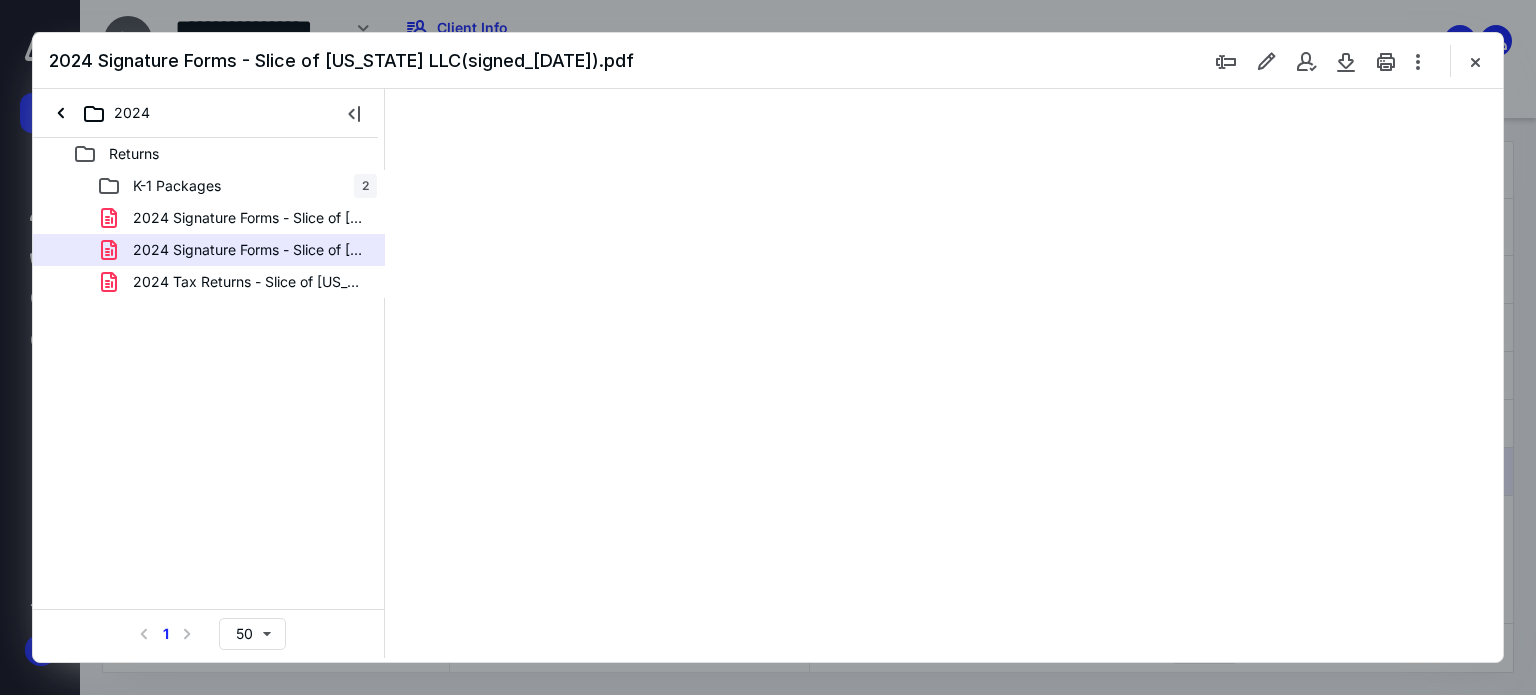 scroll, scrollTop: 0, scrollLeft: 0, axis: both 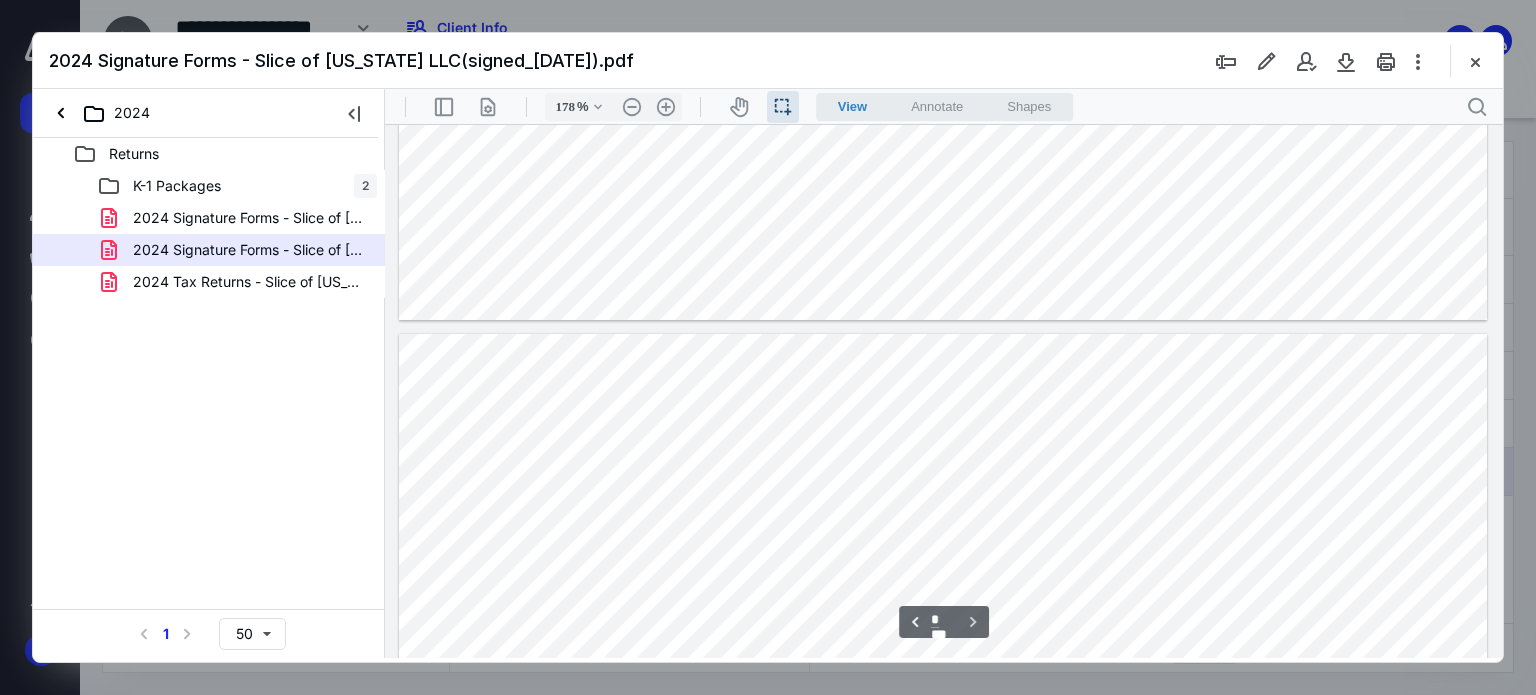 type on "*" 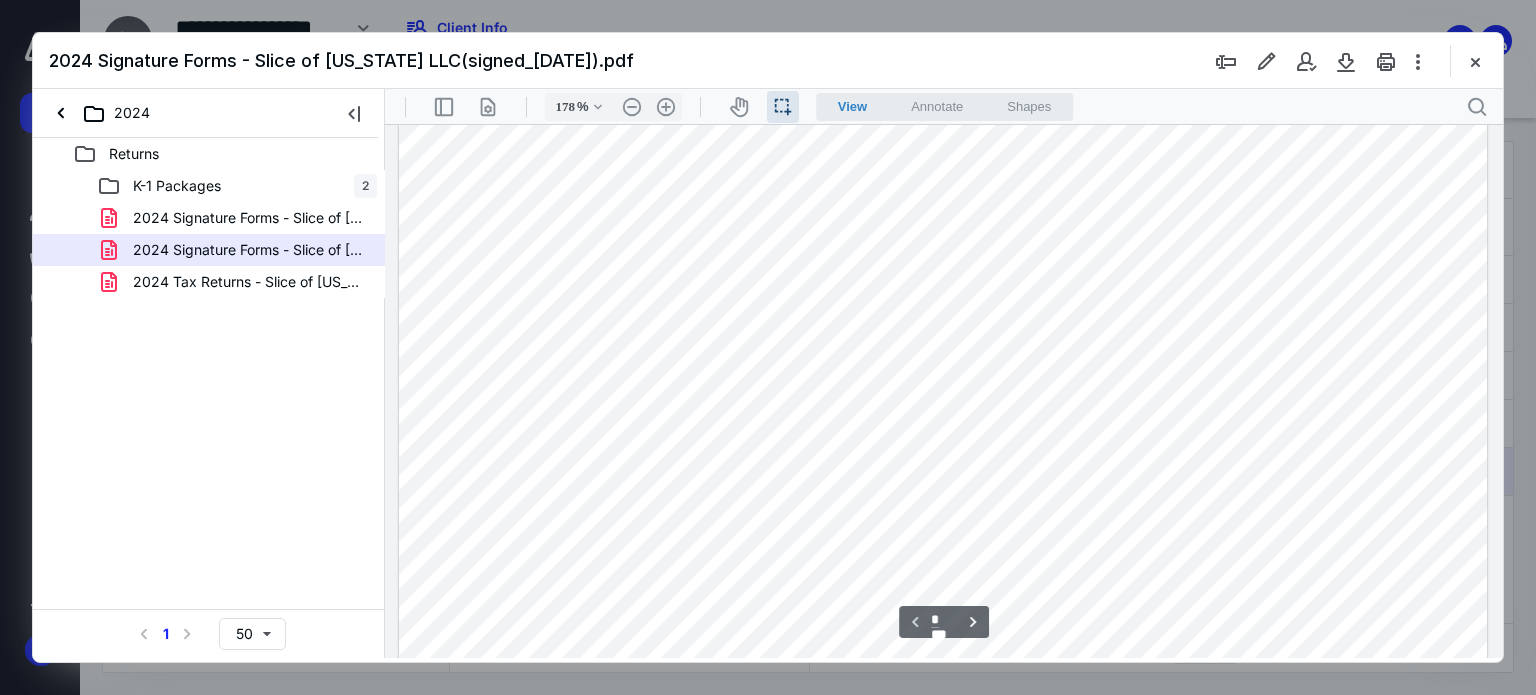 scroll, scrollTop: 600, scrollLeft: 0, axis: vertical 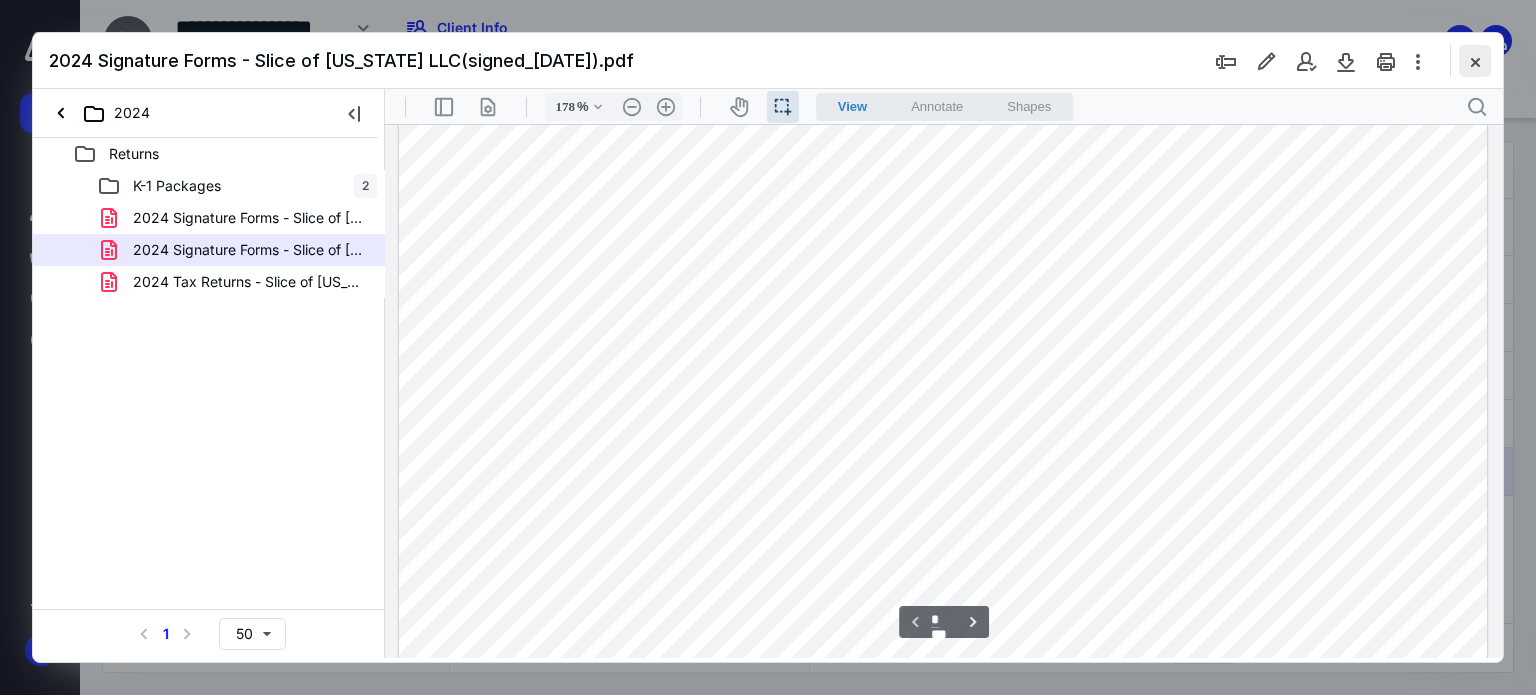 click at bounding box center (1475, 61) 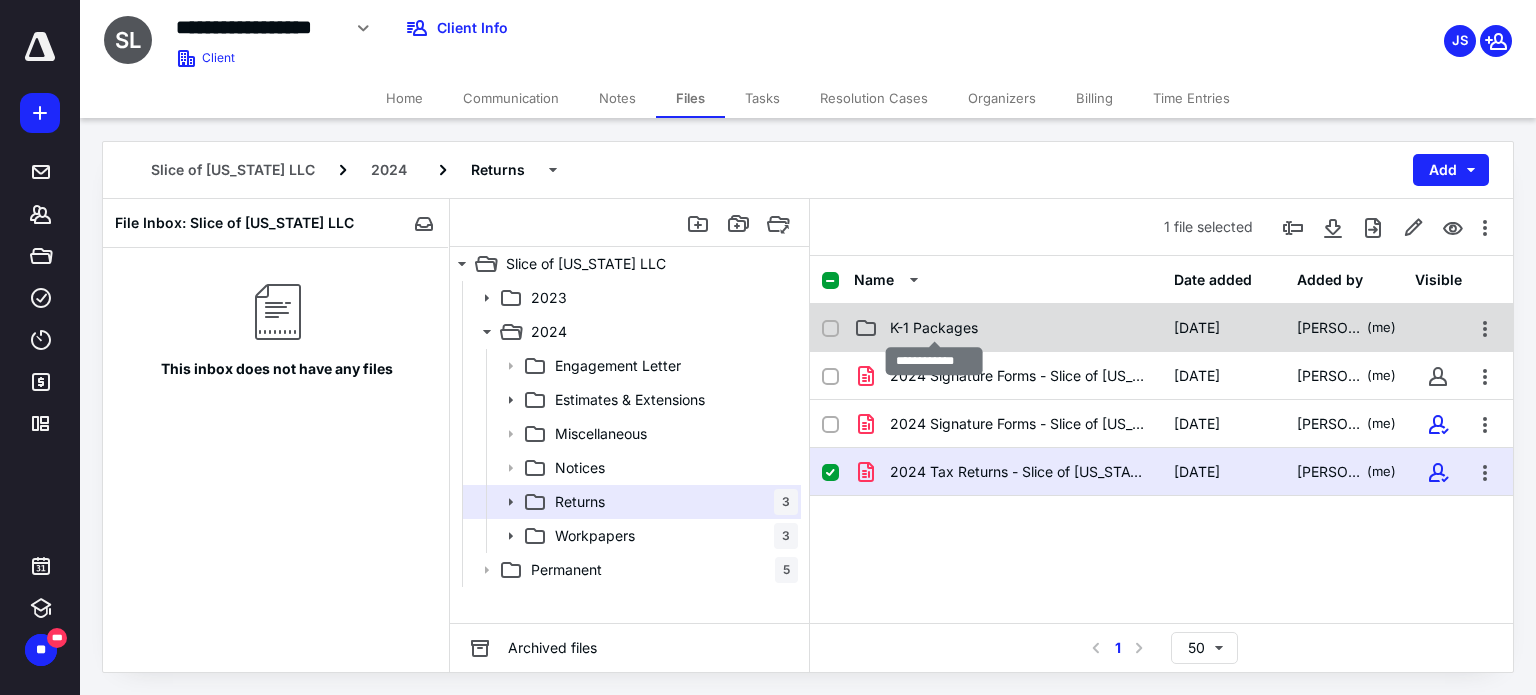 click on "K-1 Packages" at bounding box center [934, 328] 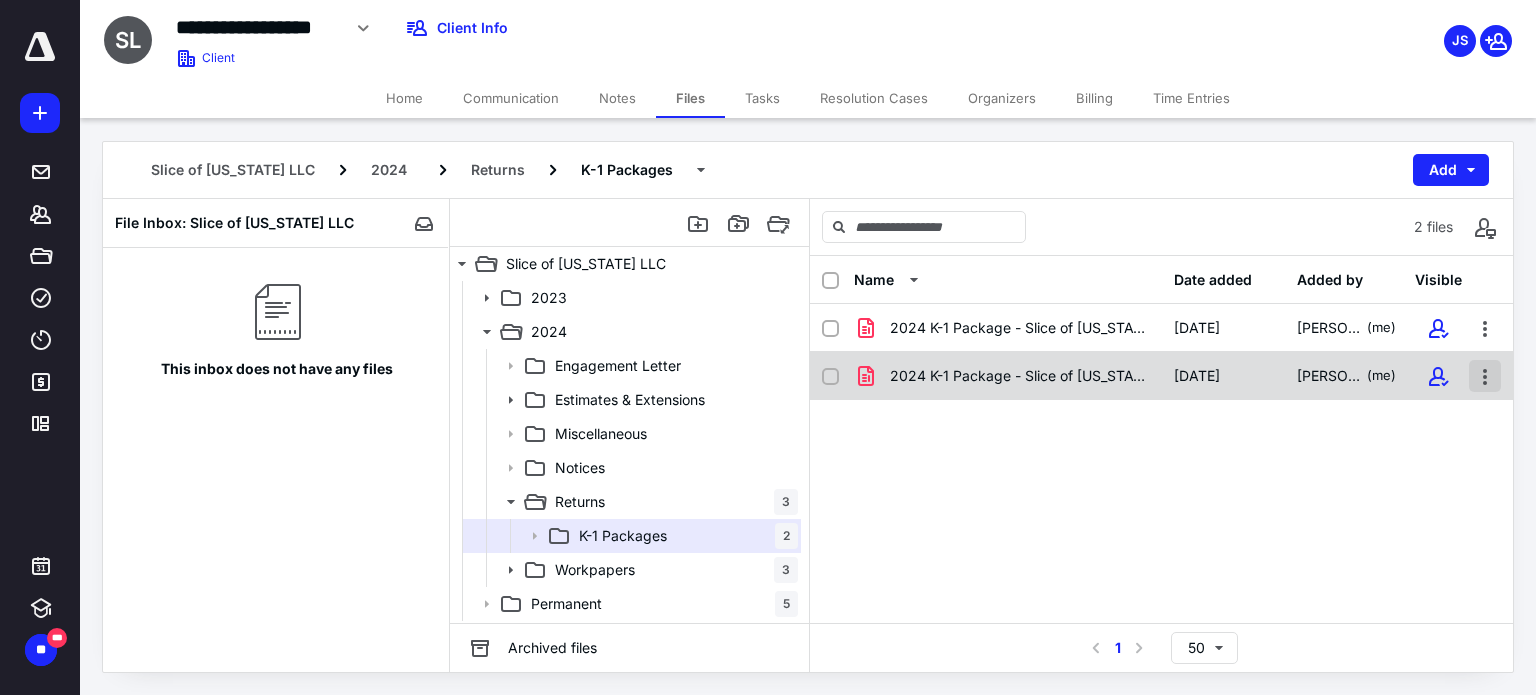 click at bounding box center (1485, 376) 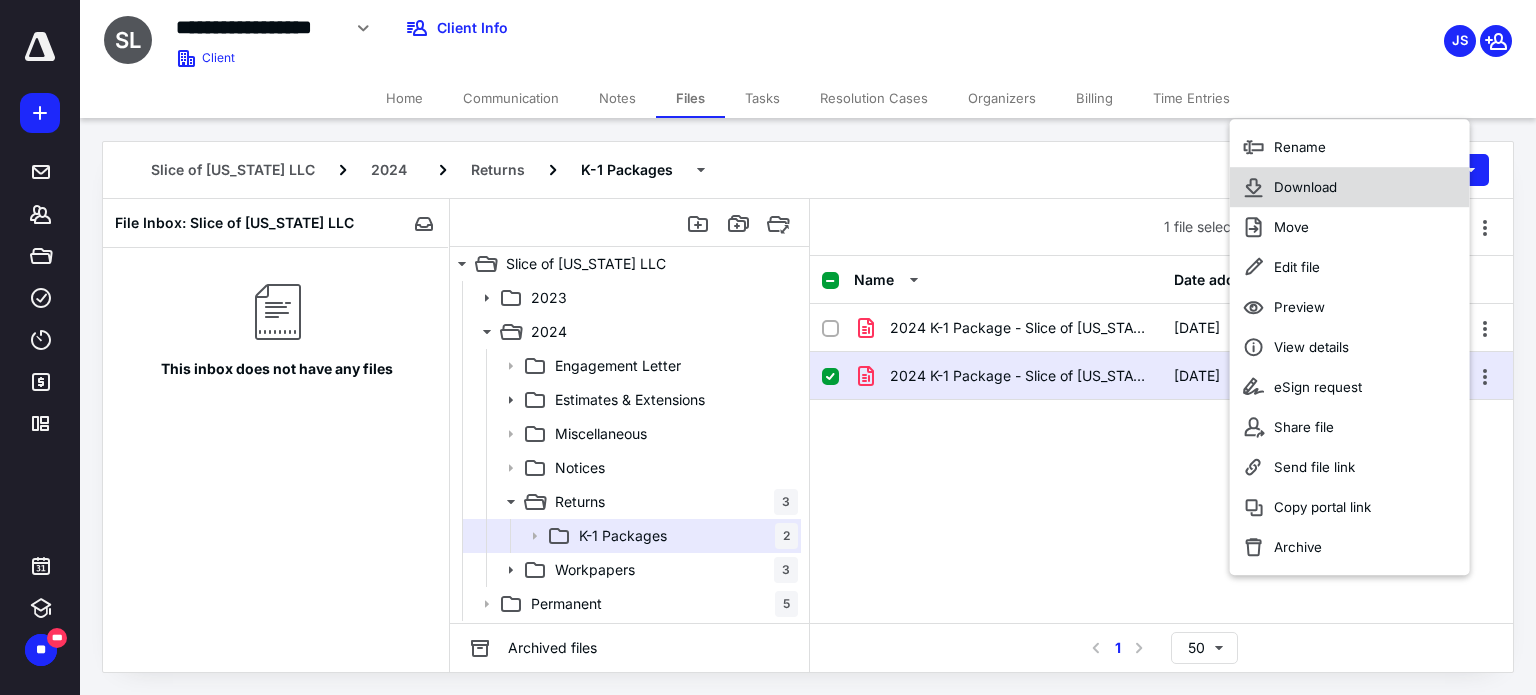 click on "Download" at bounding box center (1350, 187) 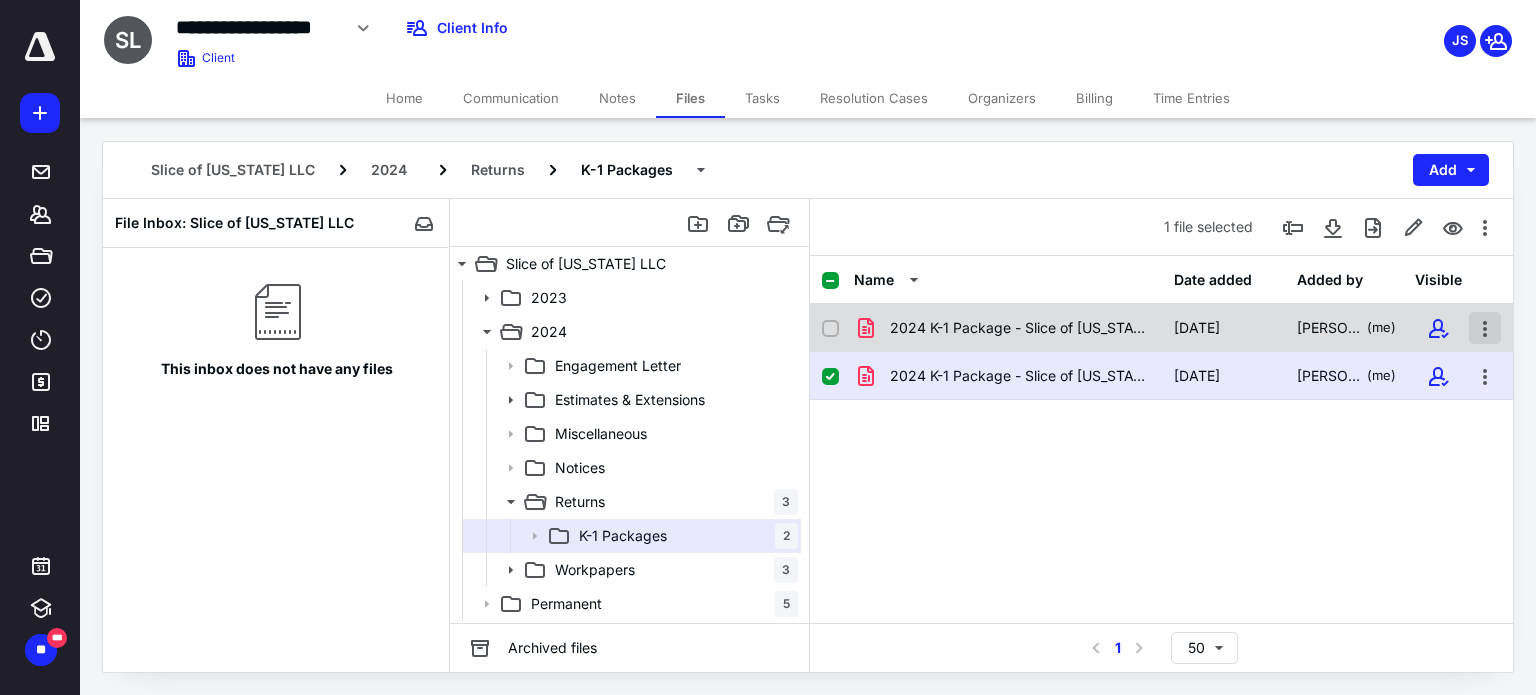 click at bounding box center [1485, 328] 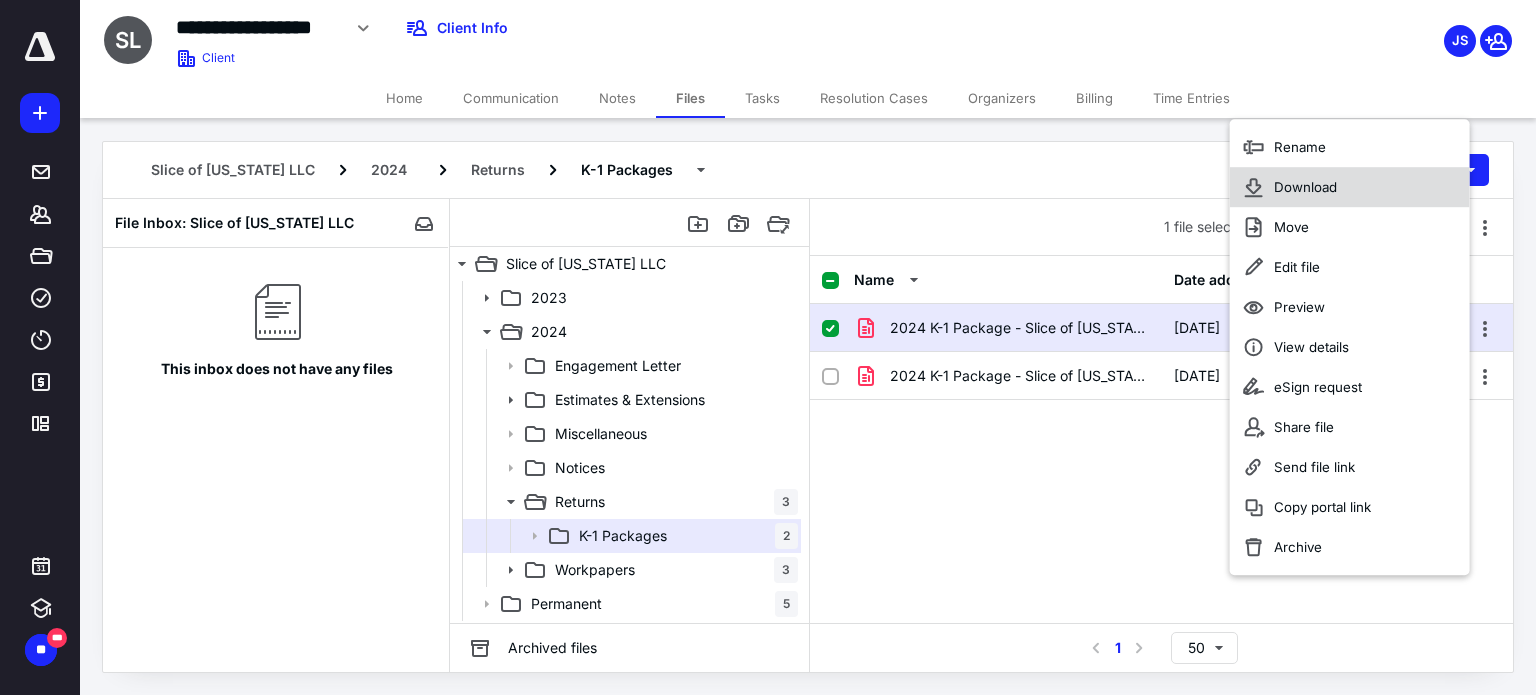click on "Download" at bounding box center [1305, 187] 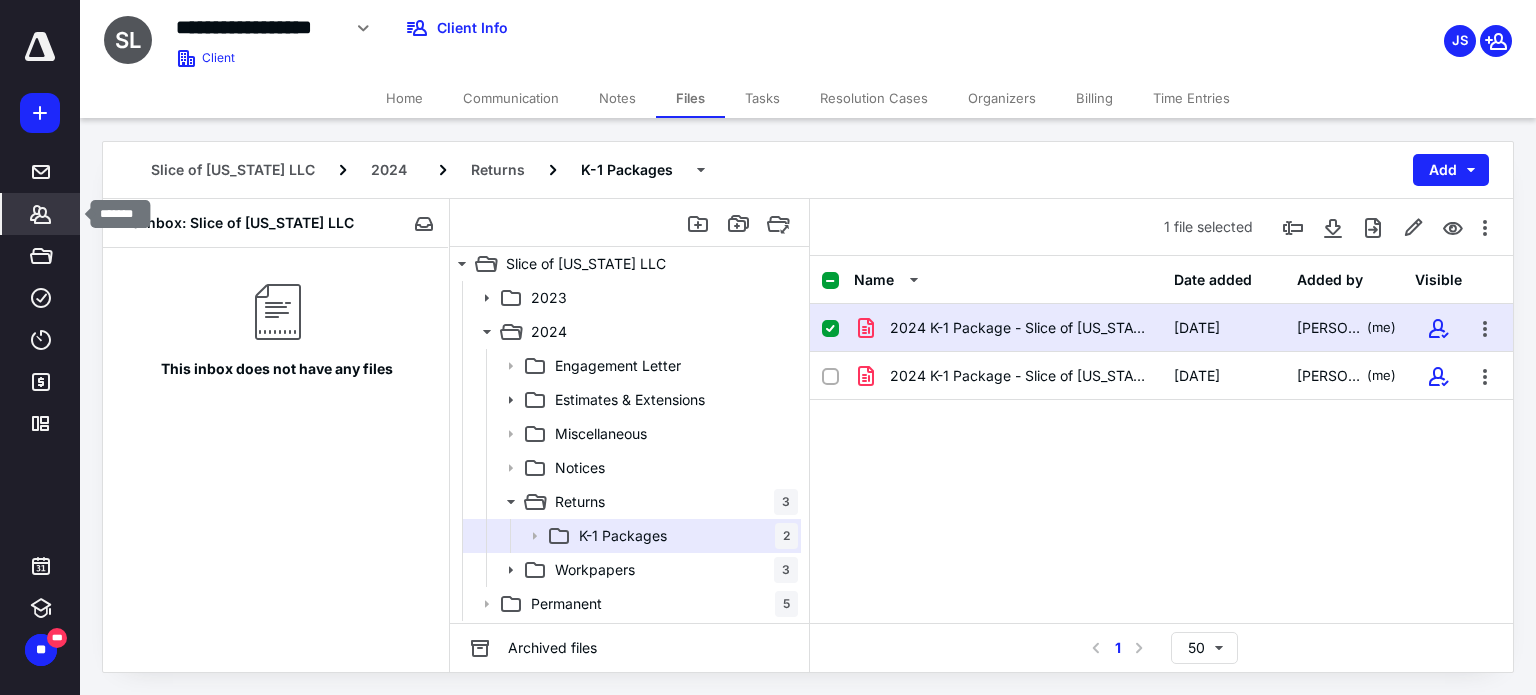 drag, startPoint x: 40, startPoint y: 217, endPoint x: 72, endPoint y: 211, distance: 32.55764 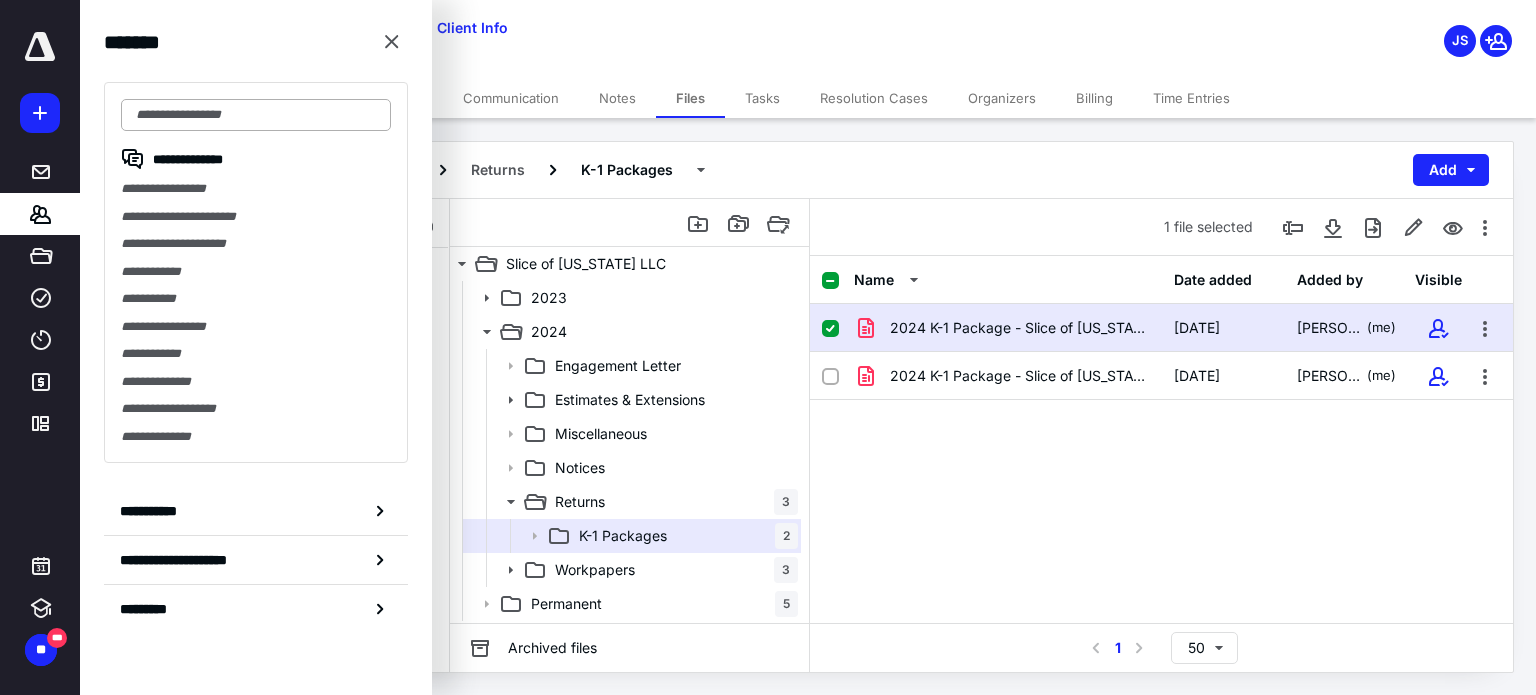 click at bounding box center (256, 115) 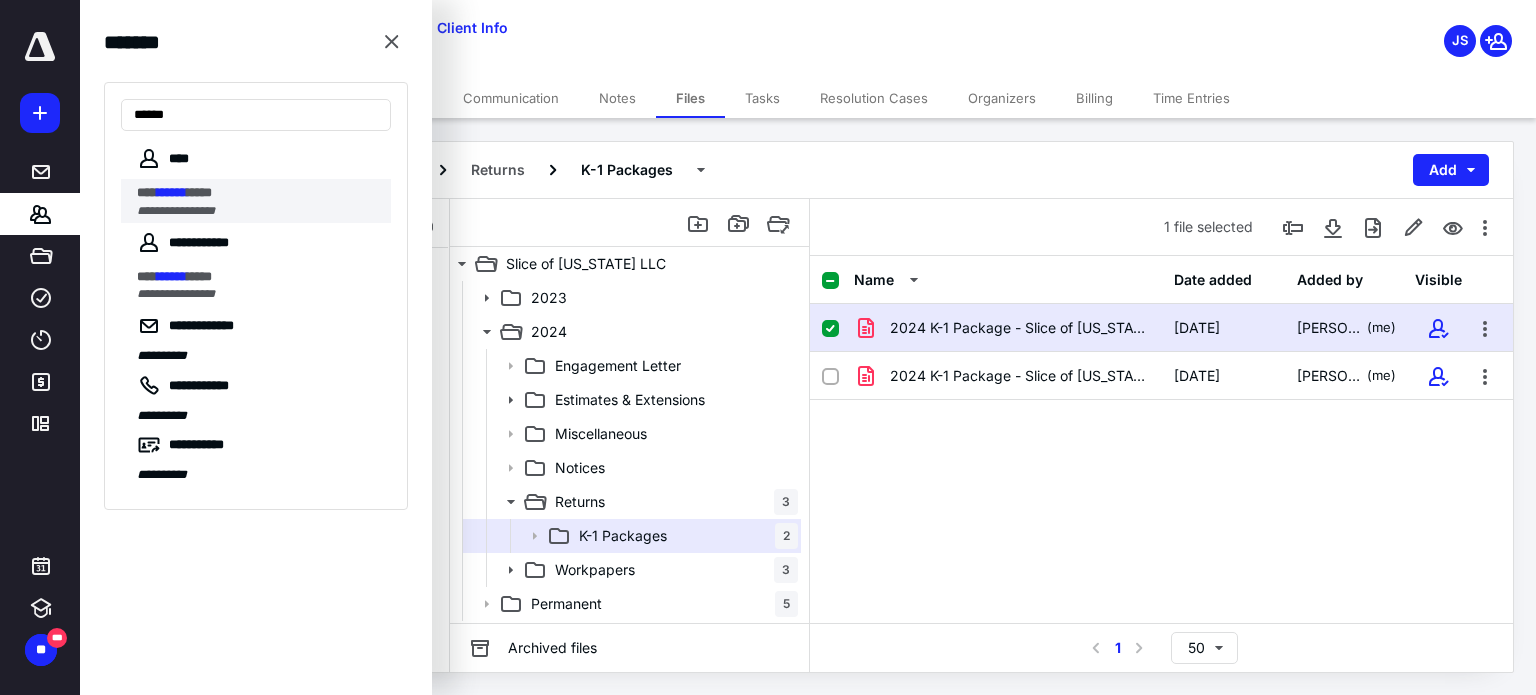 type on "******" 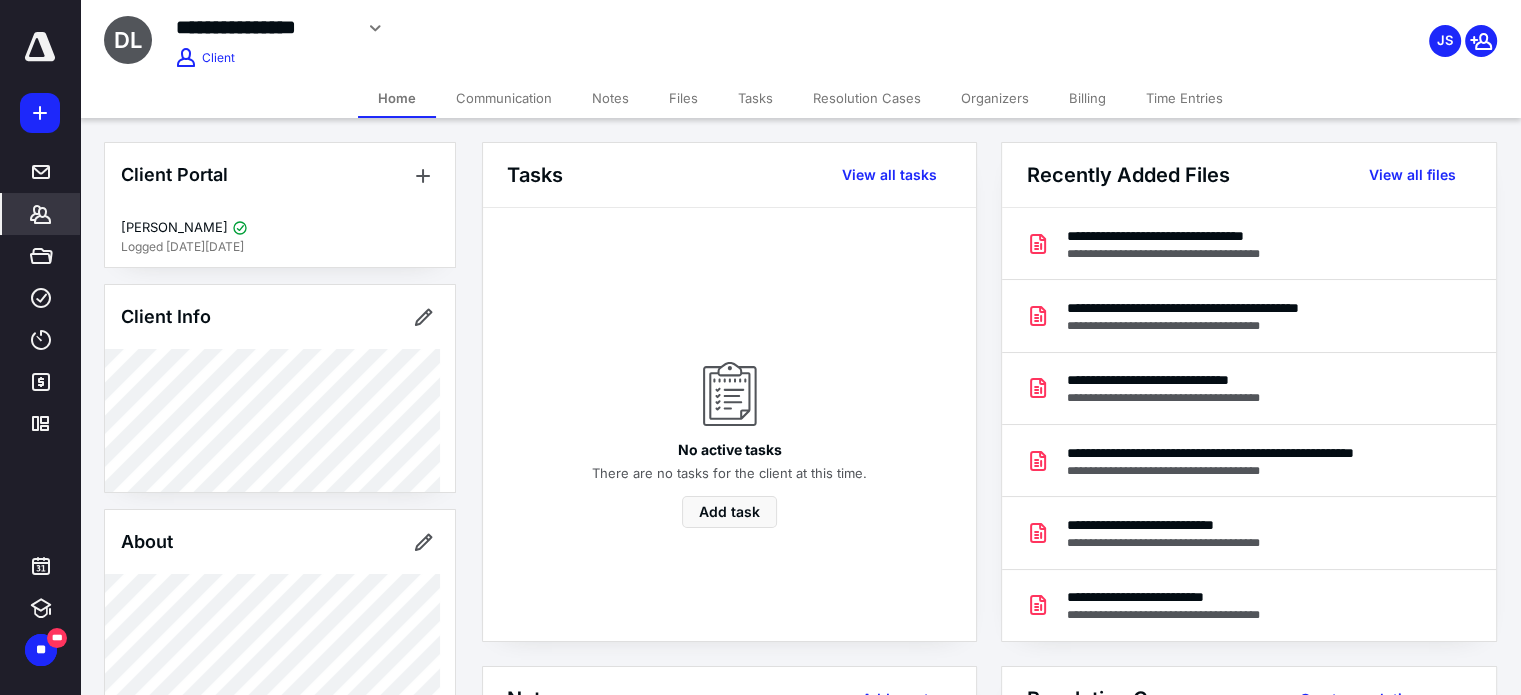 click on "Files" at bounding box center (683, 98) 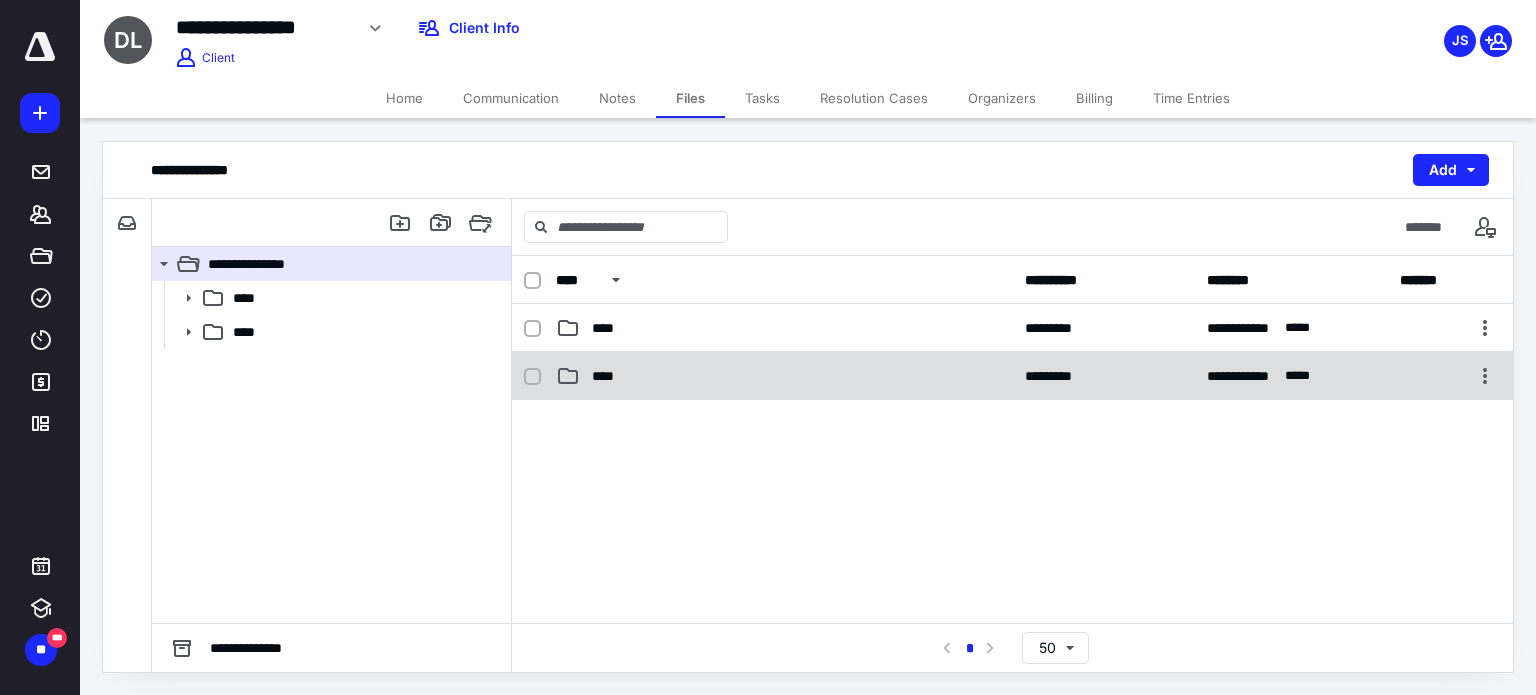 click on "****" at bounding box center (609, 376) 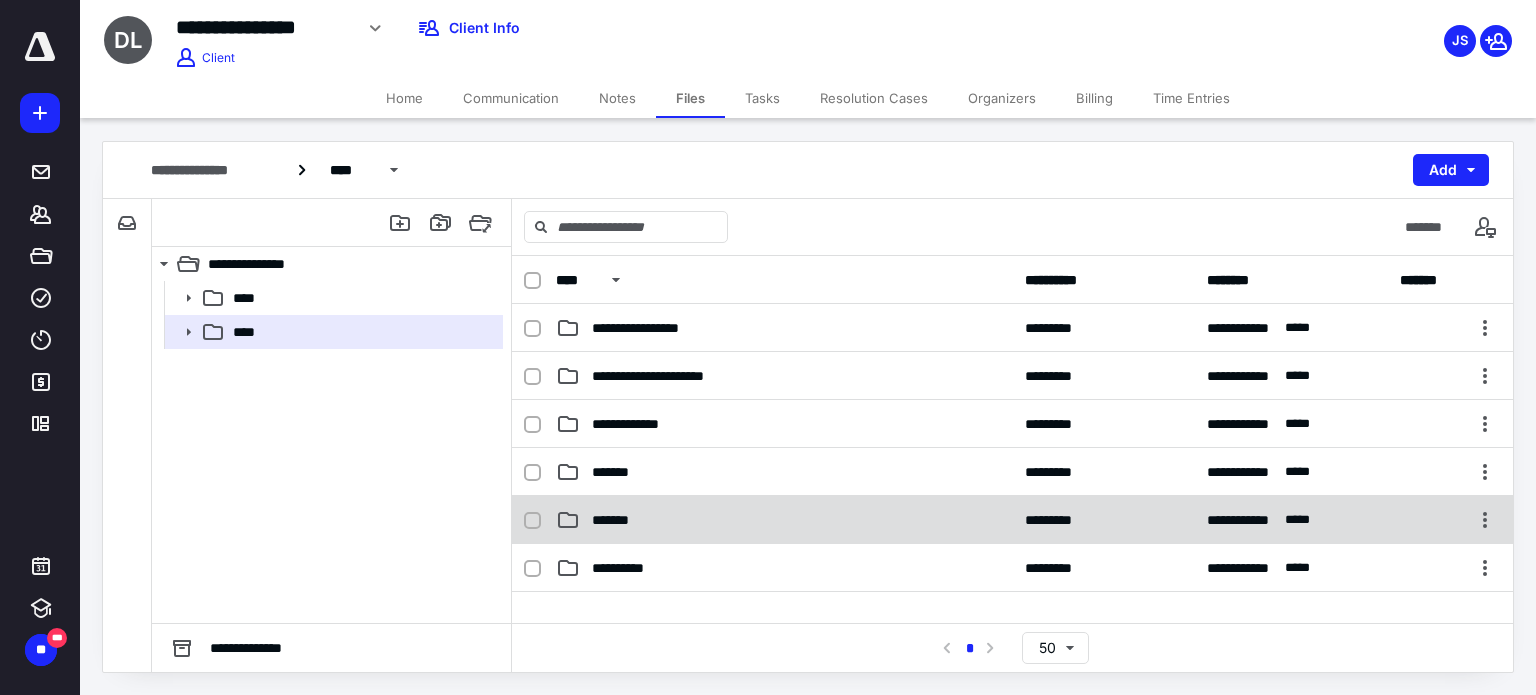 click on "*******" at bounding box center (617, 520) 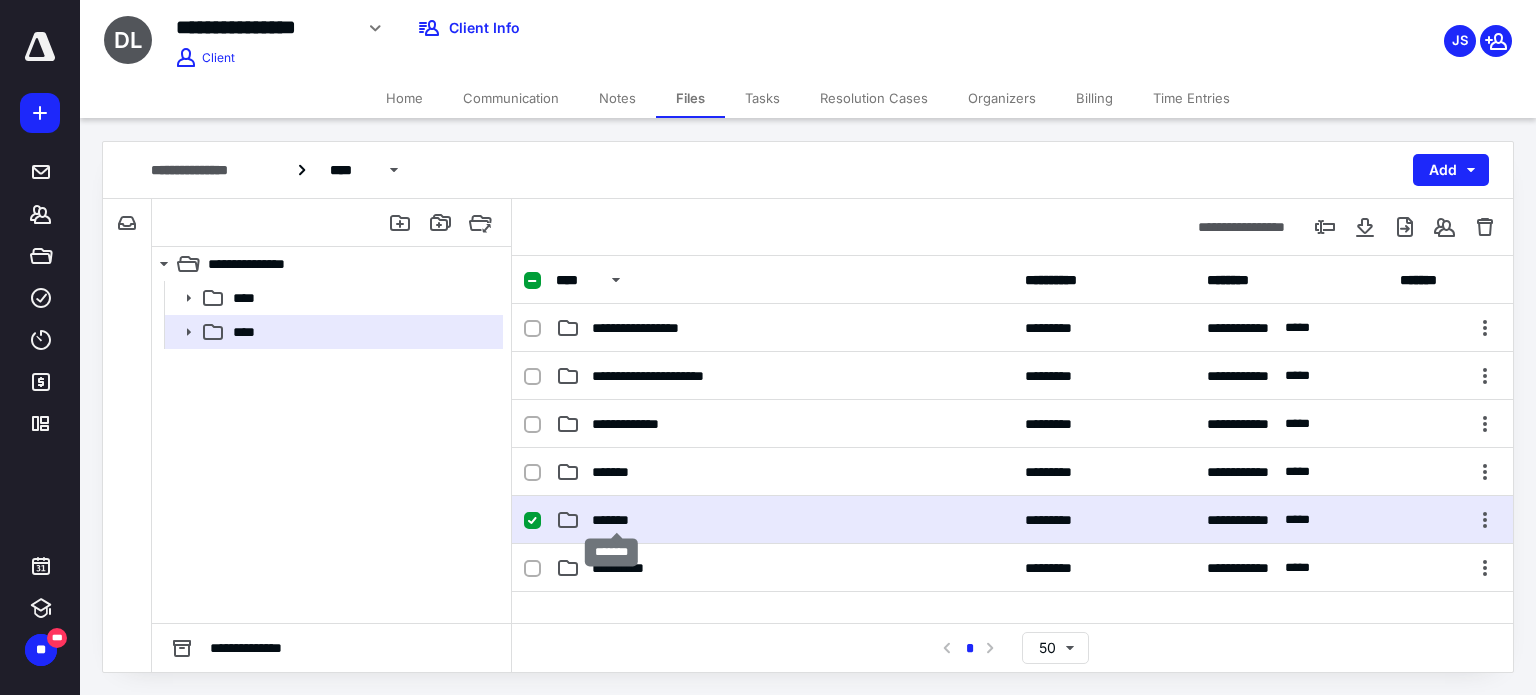 click on "*******" at bounding box center [617, 520] 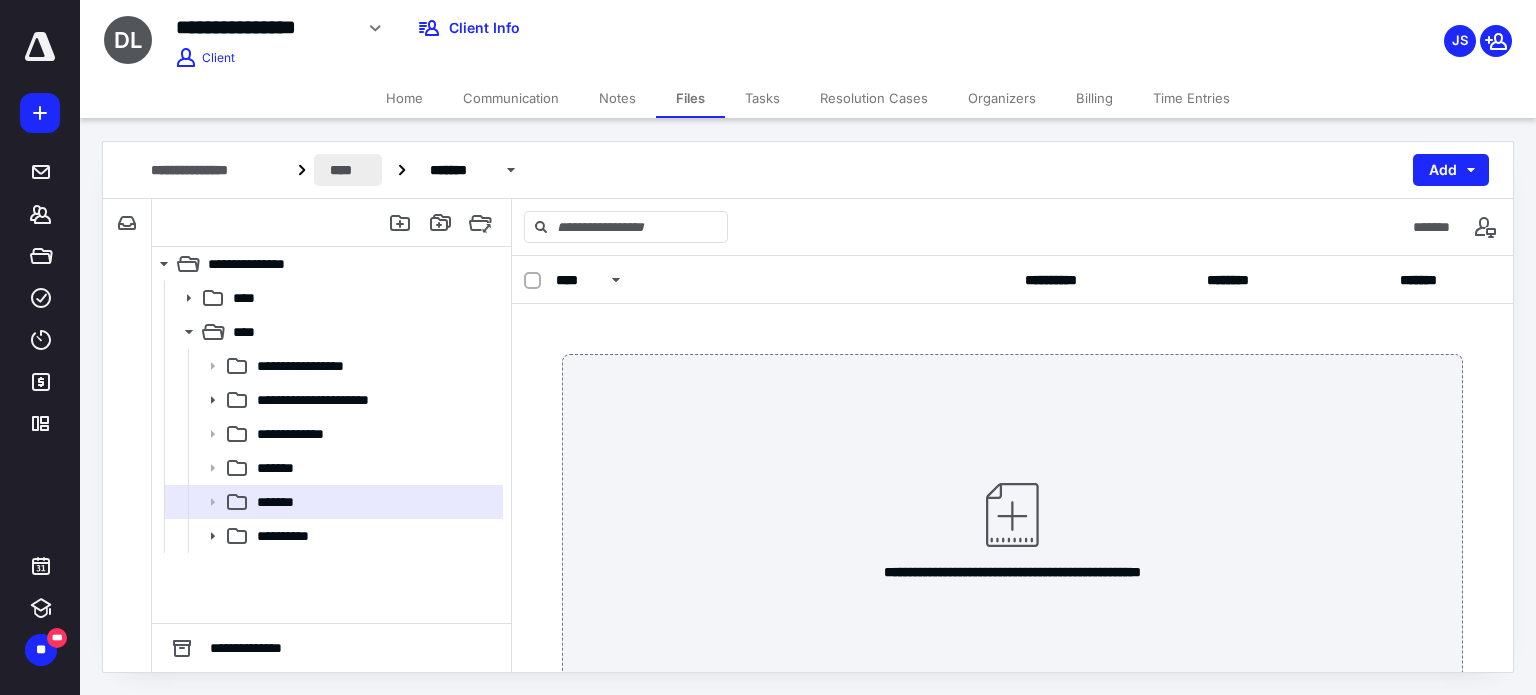 click on "****" at bounding box center (348, 170) 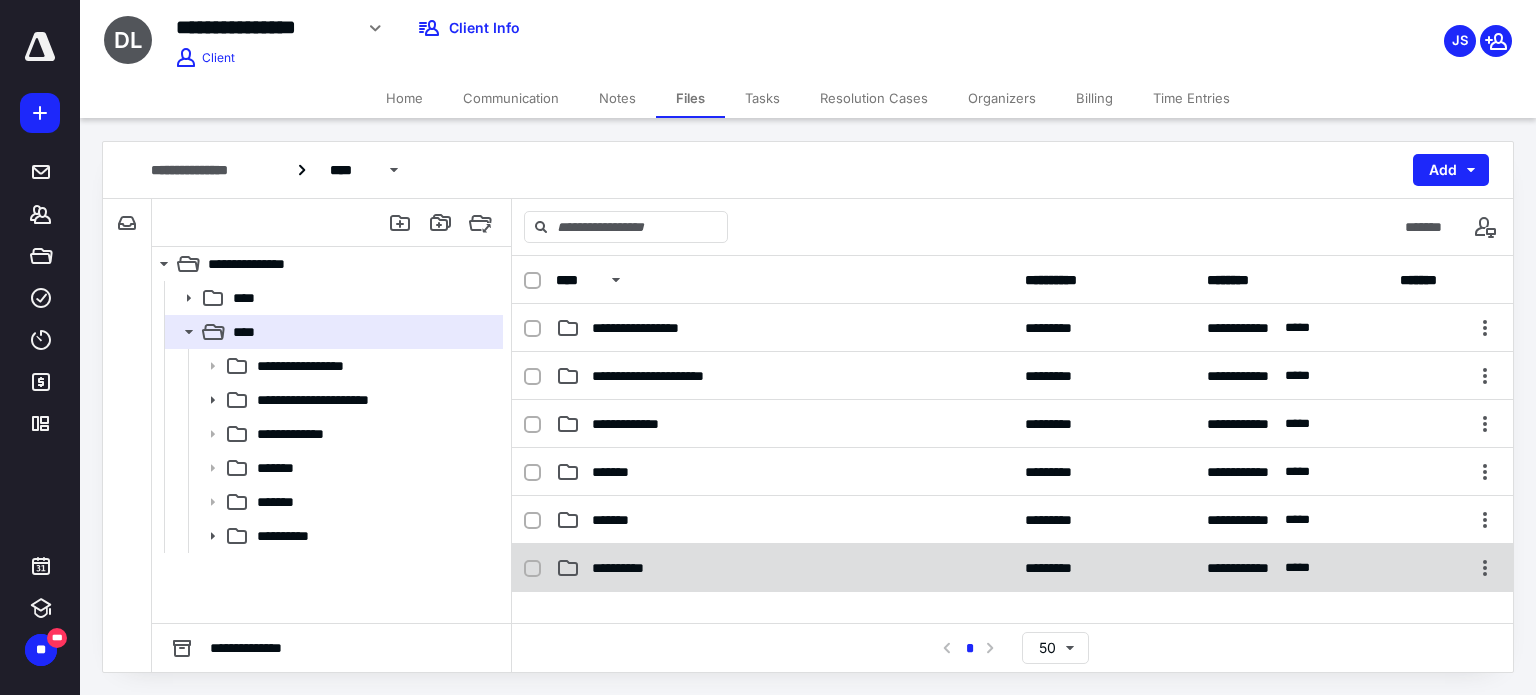 click on "**********" at bounding box center (632, 568) 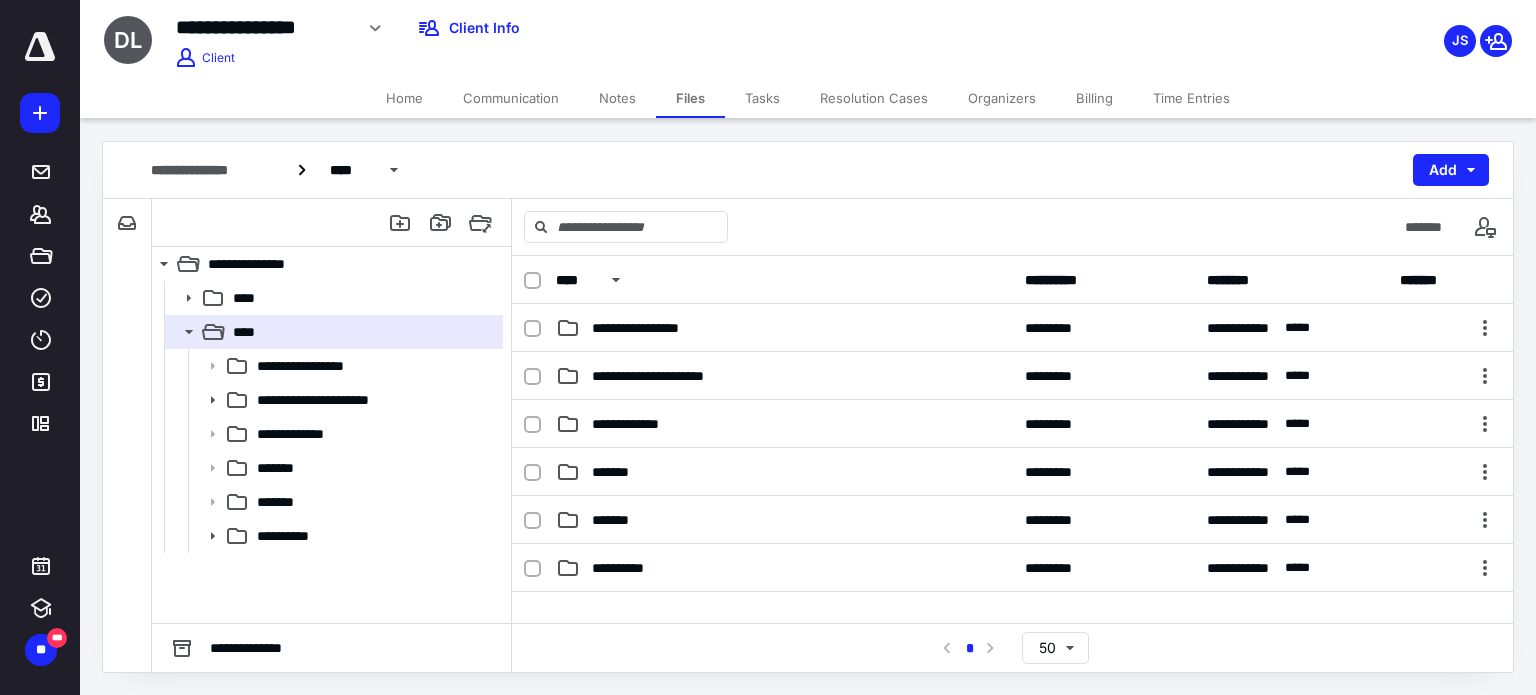 click on "**********" at bounding box center (632, 568) 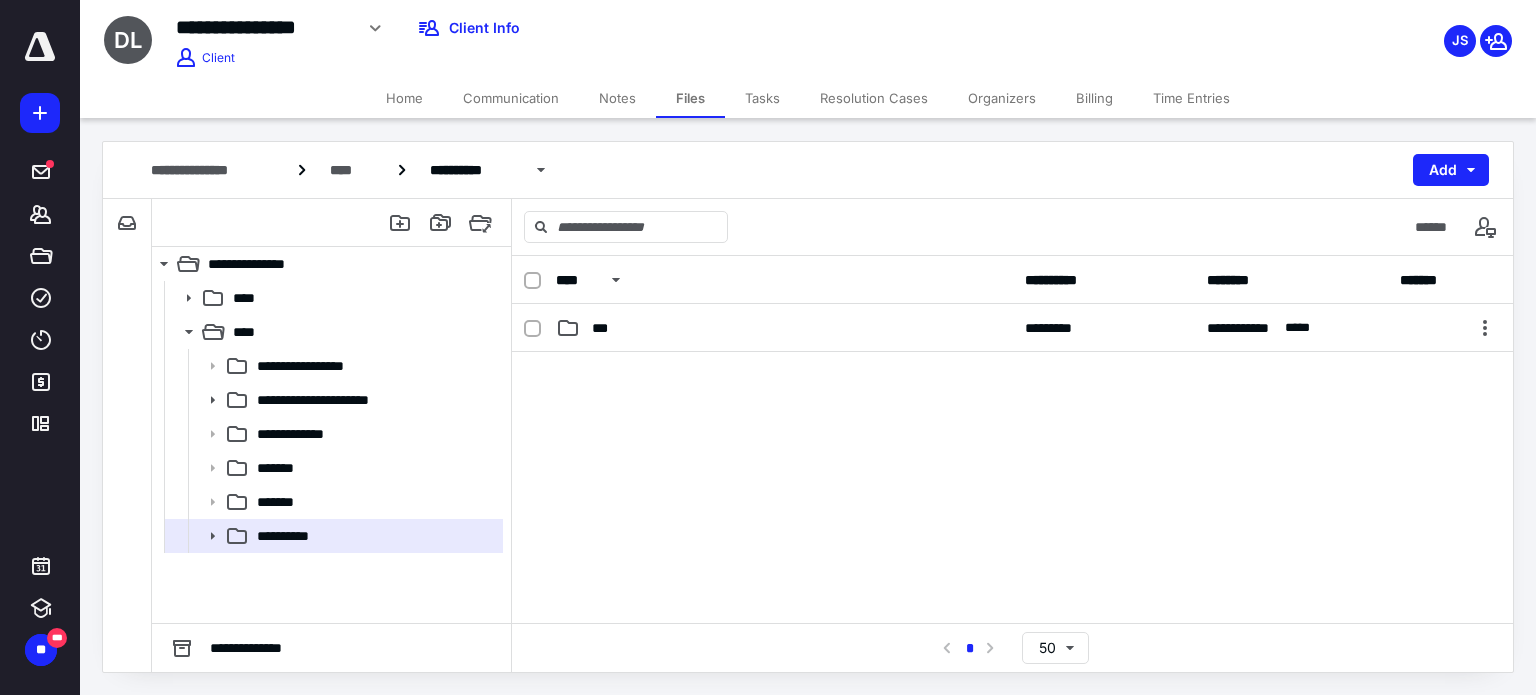 click on "**********" at bounding box center (808, 170) 